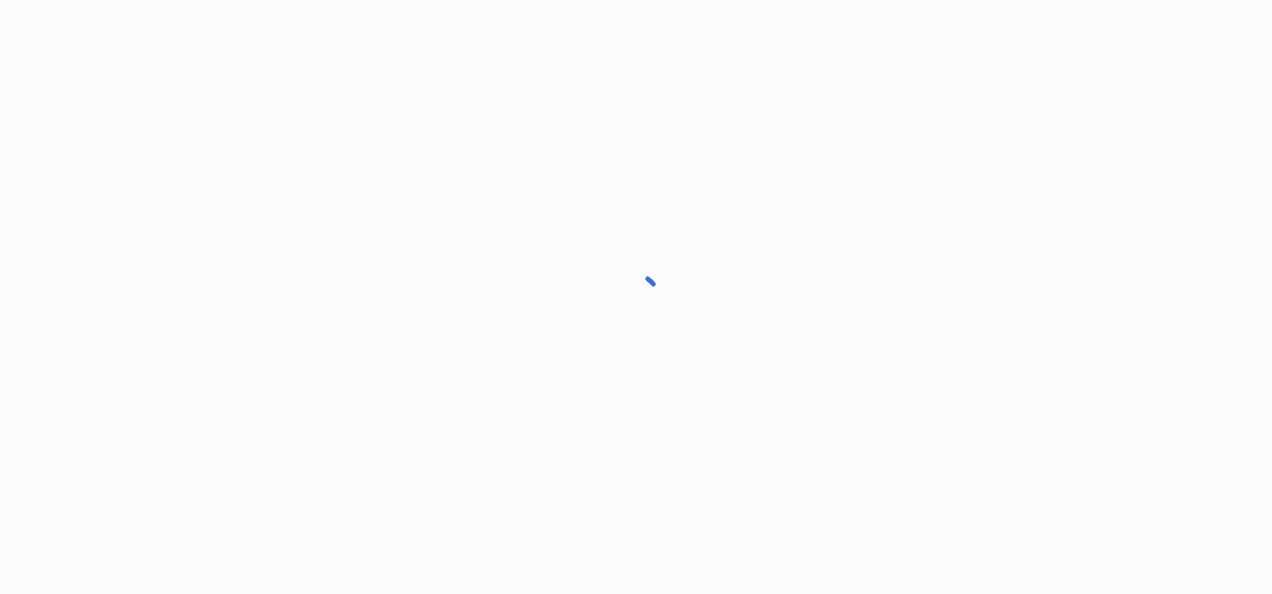 scroll, scrollTop: 0, scrollLeft: 0, axis: both 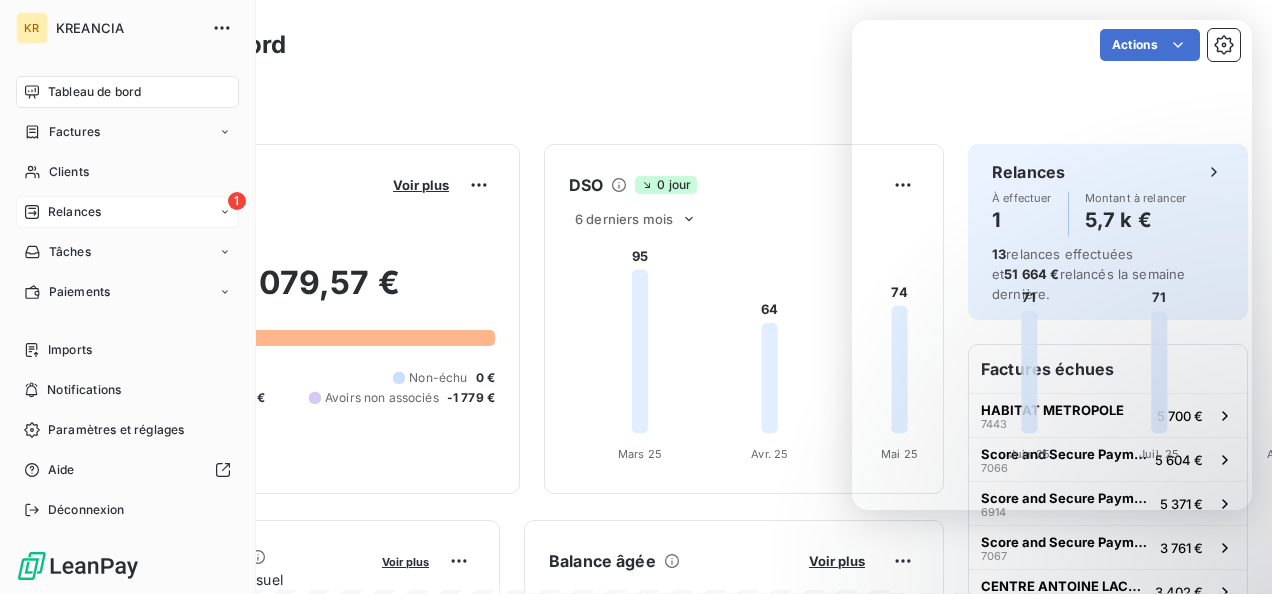 click 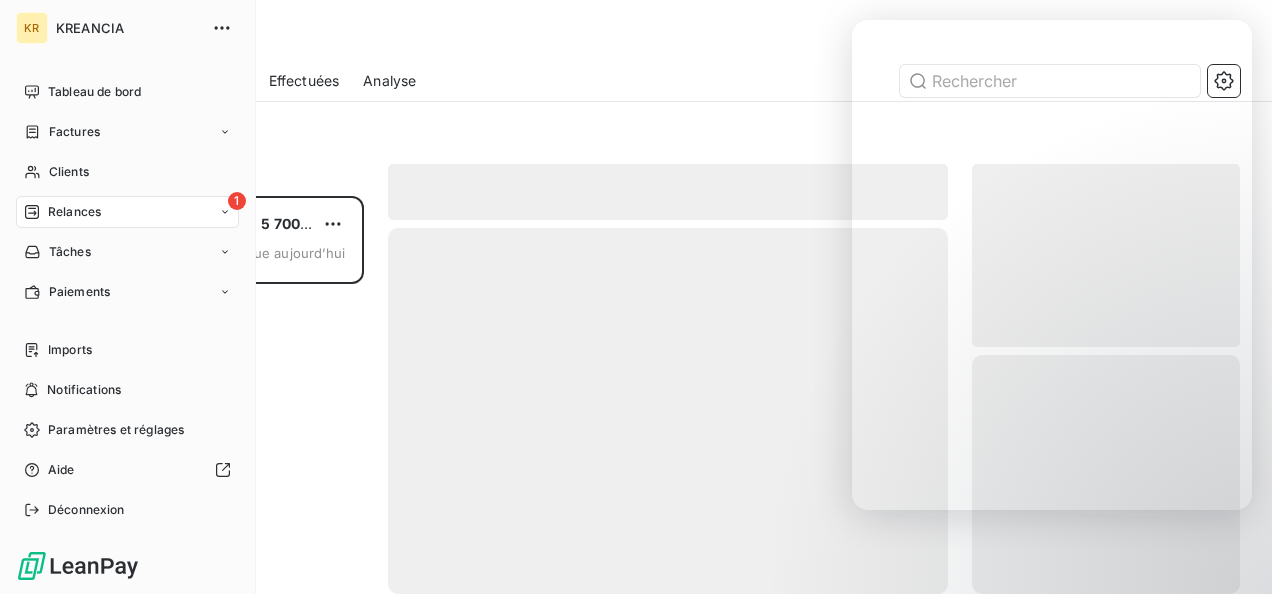 scroll, scrollTop: 16, scrollLeft: 16, axis: both 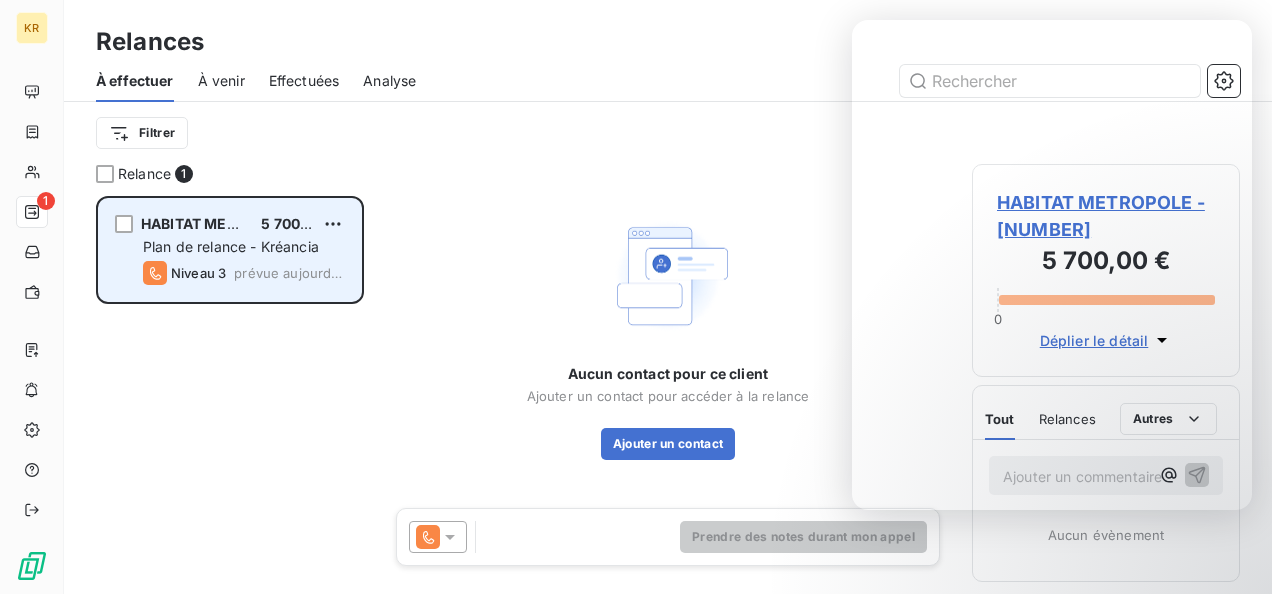 click on "Plan de relance - Kréancia" at bounding box center (231, 246) 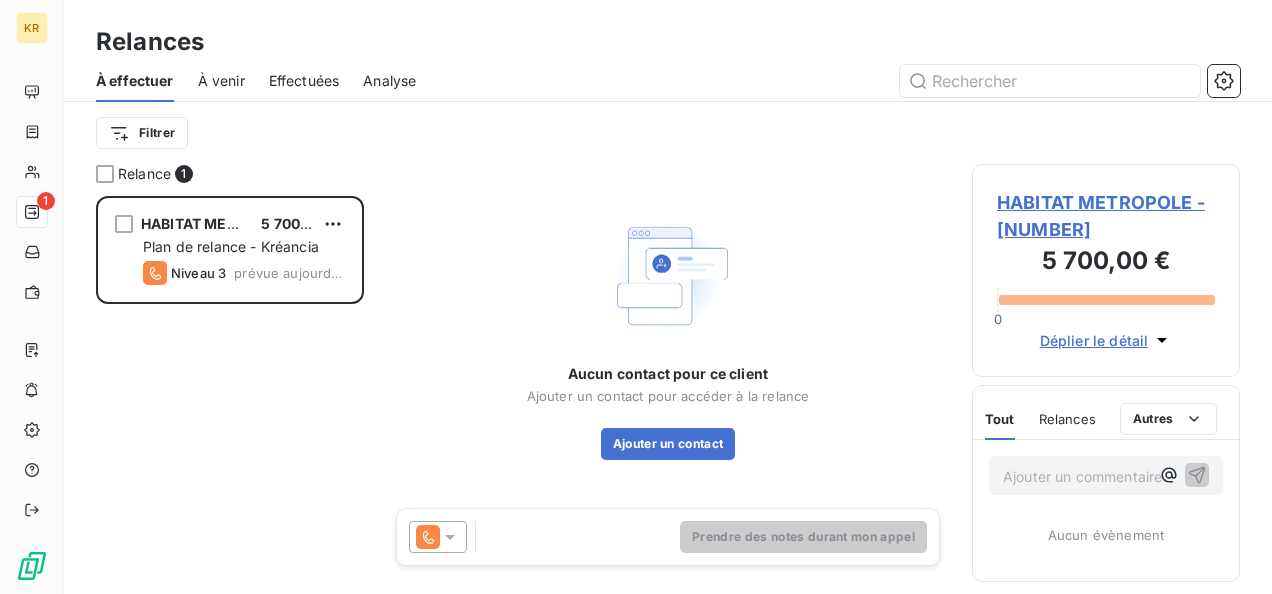 click on "HABITAT METROPOLE - 807892752" at bounding box center [1106, 216] 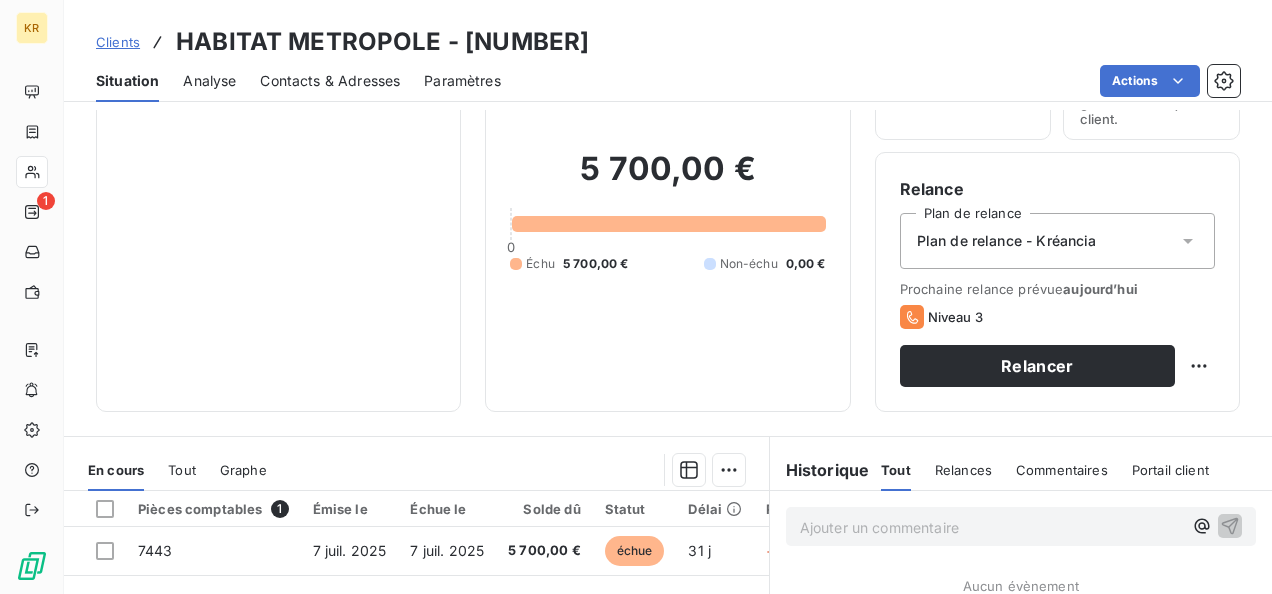 scroll, scrollTop: 136, scrollLeft: 0, axis: vertical 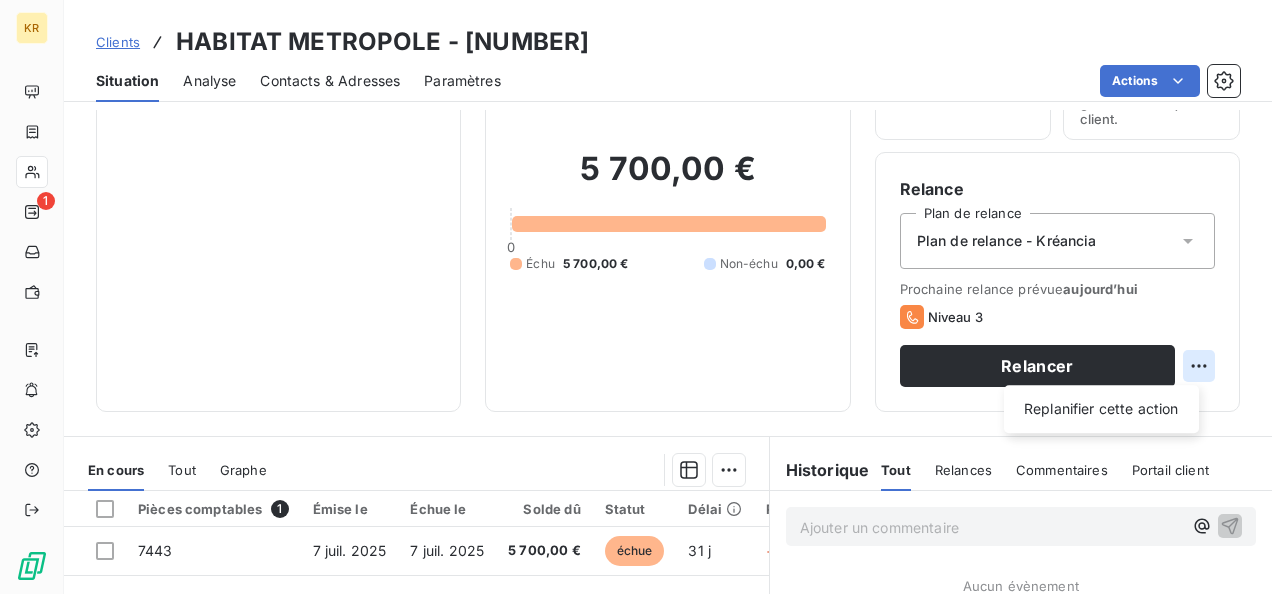 click on "KR 1 Clients HABITAT METROPOLE - 807892752 Situation Analyse Contacts & Adresses Paramètres Actions Informations client Propriétés Client Encours client   5 700,00 € 0 Échu 5 700,00 € Non-échu 0,00 €     Limite d’encours Ajouter une limite d’encours autorisé Gestion du risque Surveiller ce client en intégrant votre outil de gestion des risques client. Relance Plan de relance Plan de relance - Kréancia Prochaine relance prévue  aujourd’hui Niveau 3 Relancer Replanifier cette action En cours Tout Graphe Pièces comptables 1 Émise le Échue le Solde dû Statut Délai   Retard   7443 7 juil. 2025 7 juil. 2025 5 700,00 € échue 31 j +31 j Lignes par page 25 Précédent 1 Suivant Historique Tout Relances Commentaires Portail client Tout Relances Commentaires Portail client Ajouter un commentaire ﻿ Aucun évènement" at bounding box center [636, 297] 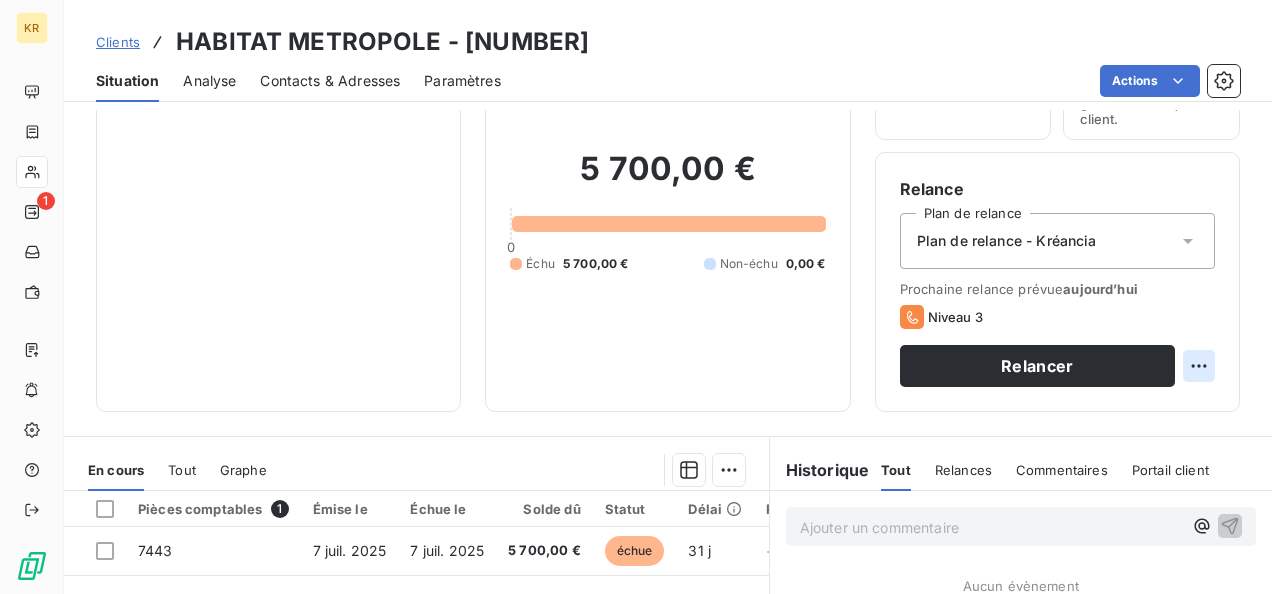 click on "KR 1 Clients HABITAT METROPOLE - 807892752 Situation Analyse Contacts & Adresses Paramètres Actions Informations client Propriétés Client Encours client   5 700,00 € 0 Échu 5 700,00 € Non-échu 0,00 €     Limite d’encours Ajouter une limite d’encours autorisé Gestion du risque Surveiller ce client en intégrant votre outil de gestion des risques client. Relance Plan de relance Plan de relance - Kréancia Prochaine relance prévue  aujourd’hui Niveau 3 Relancer En cours Tout Graphe Pièces comptables 1 Émise le Échue le Solde dû Statut Délai   Retard   7443 7 juil. 2025 7 juil. 2025 5 700,00 € échue 31 j +31 j Lignes par page 25 Précédent 1 Suivant Historique Tout Relances Commentaires Portail client Tout Relances Commentaires Portail client Ajouter un commentaire ﻿ Aucun évènement" at bounding box center (636, 297) 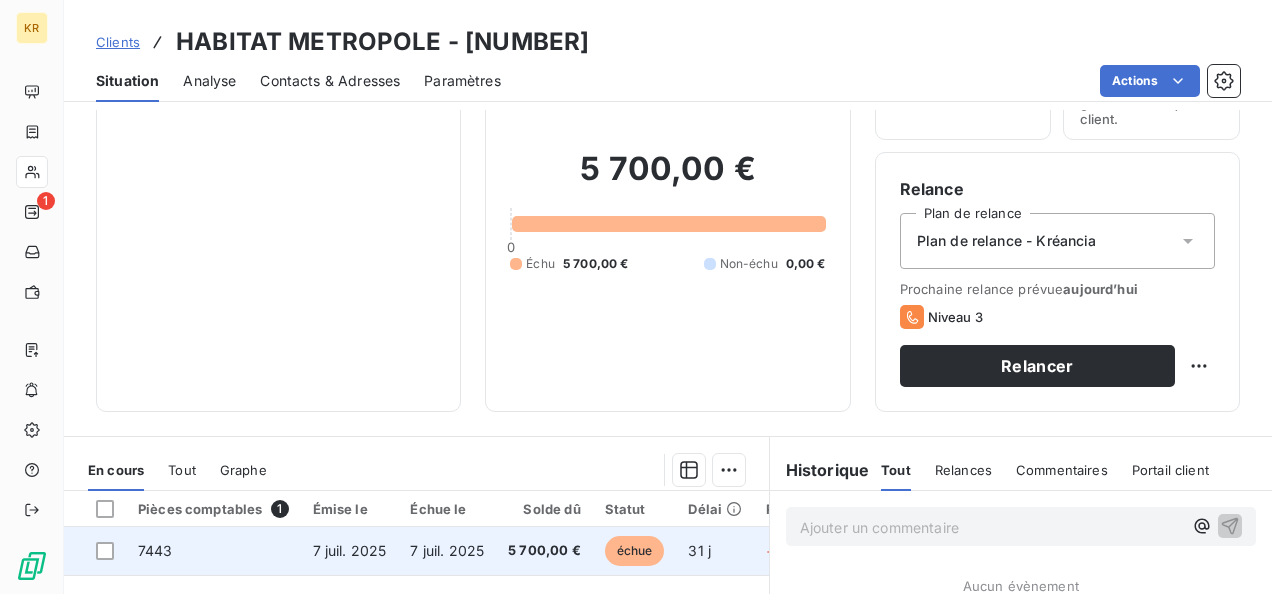 click on "7 juil. 2025" at bounding box center [350, 551] 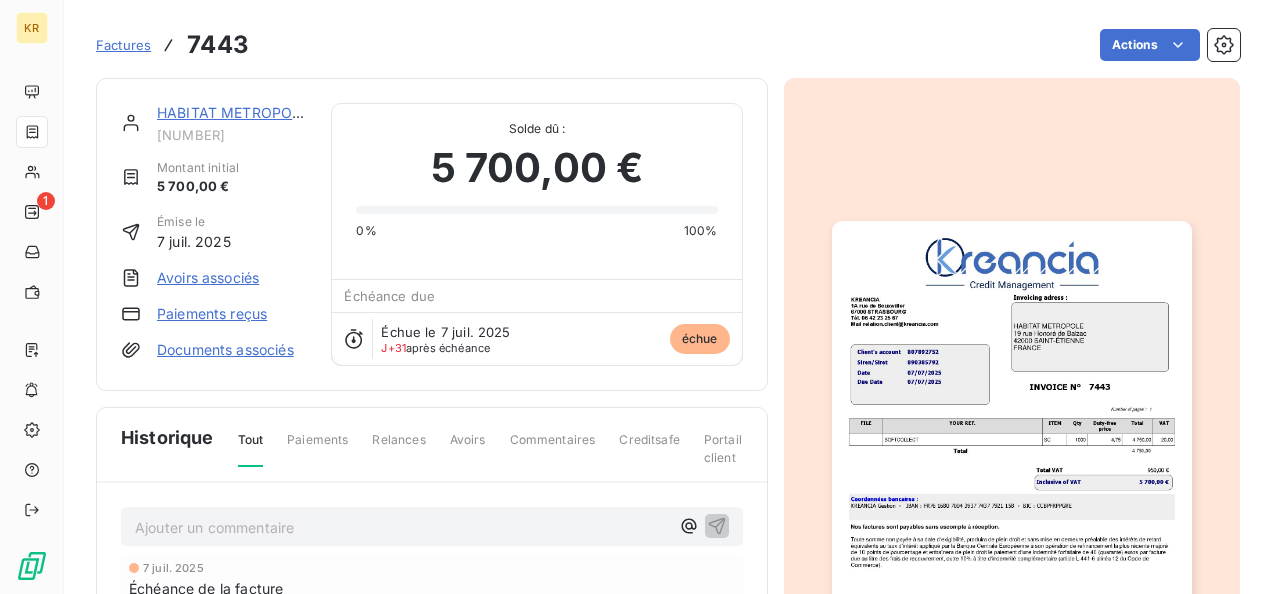 click on "HABITAT METROPOLE" at bounding box center [233, 112] 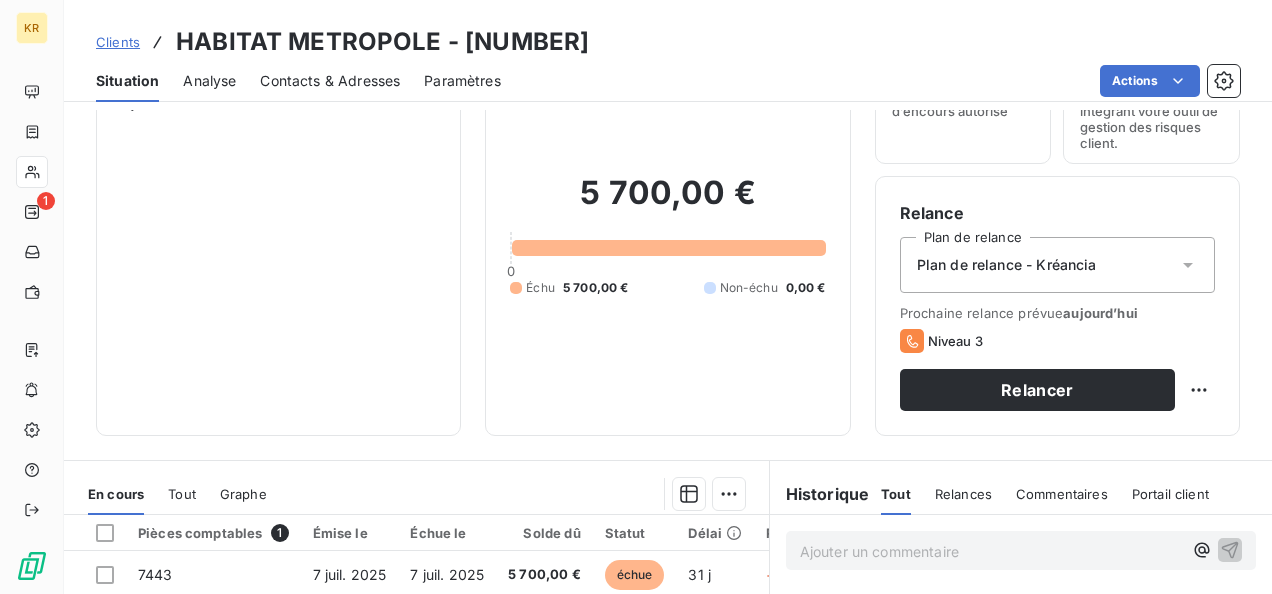 scroll, scrollTop: 0, scrollLeft: 0, axis: both 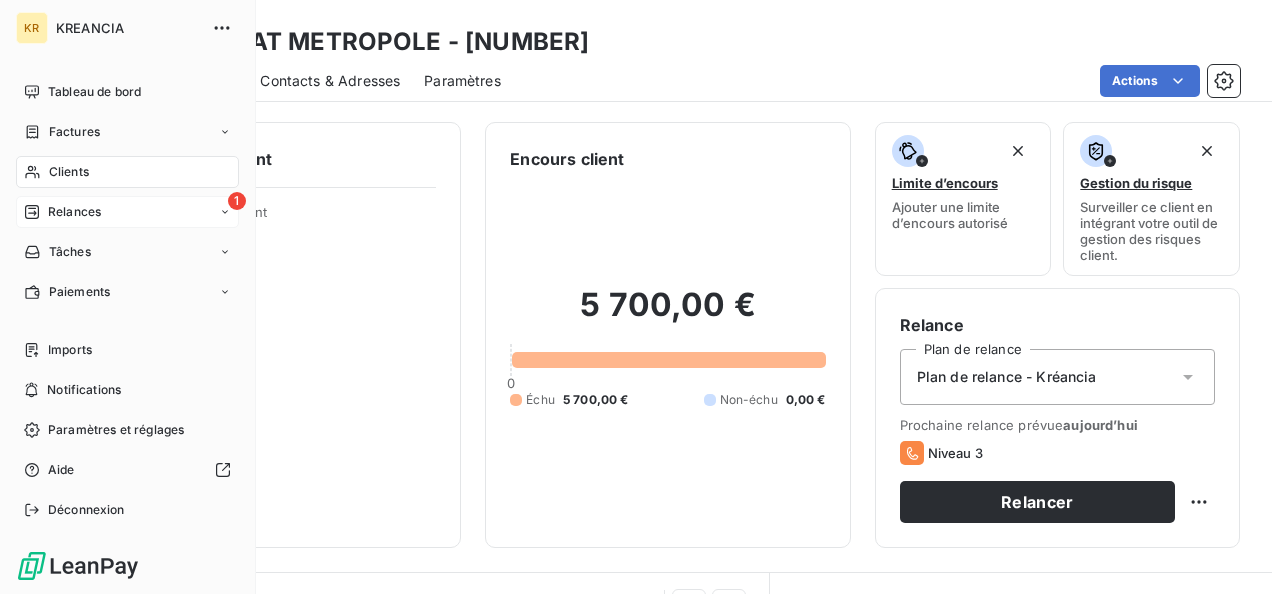click on "Relances" at bounding box center (62, 212) 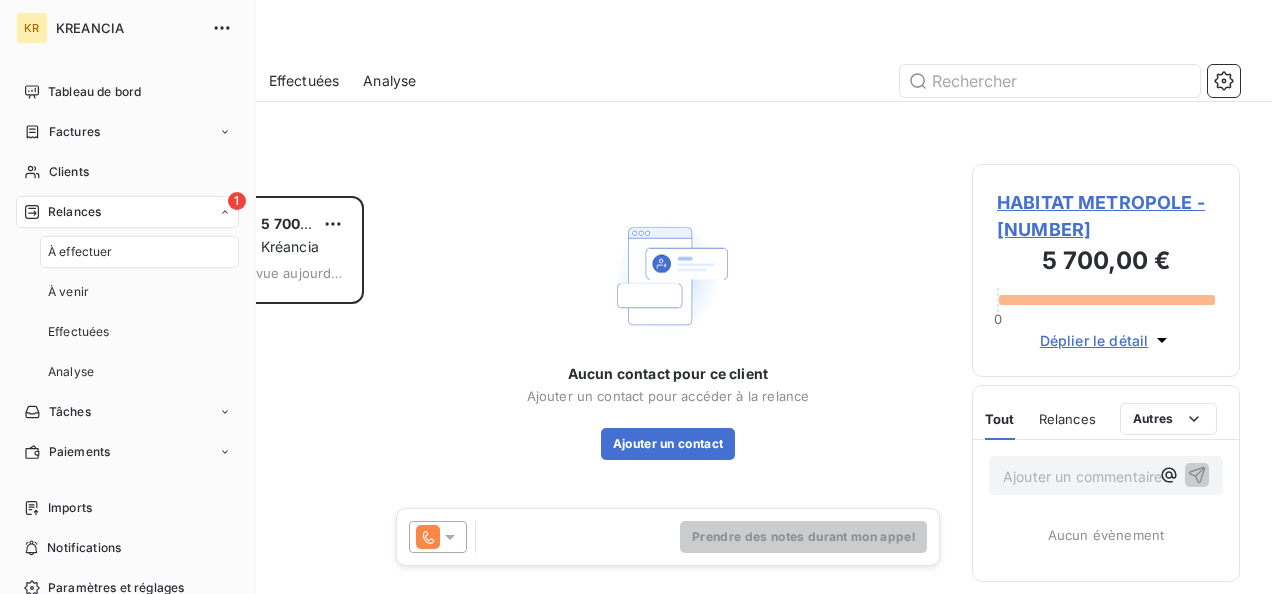 scroll, scrollTop: 16, scrollLeft: 16, axis: both 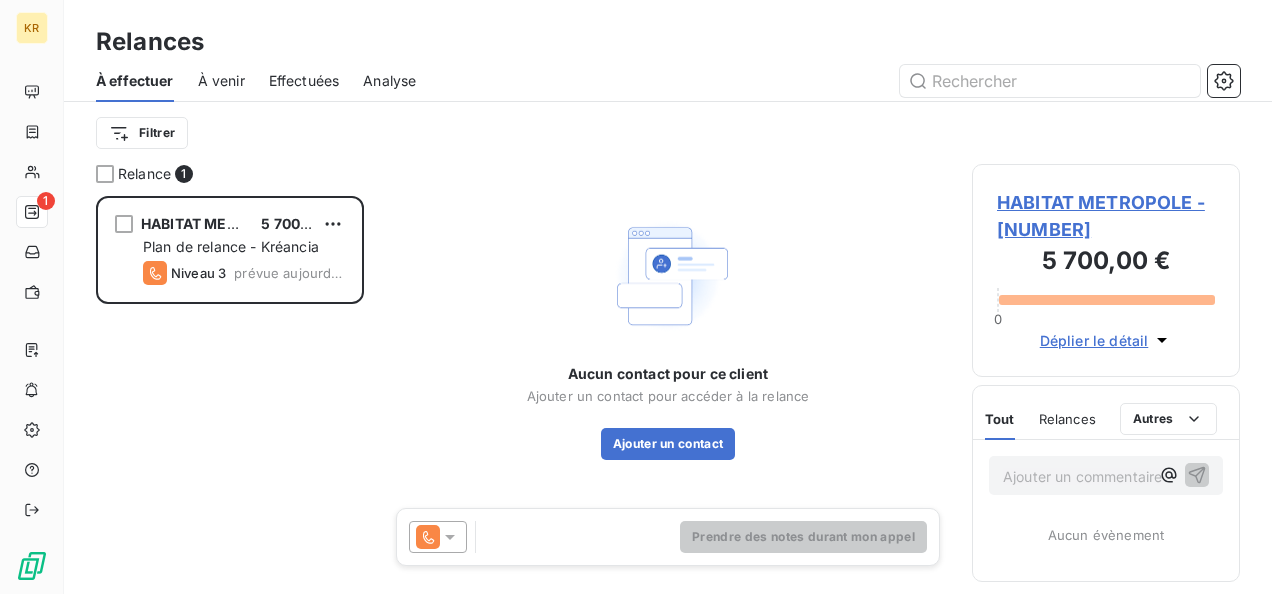 click at bounding box center (438, 537) 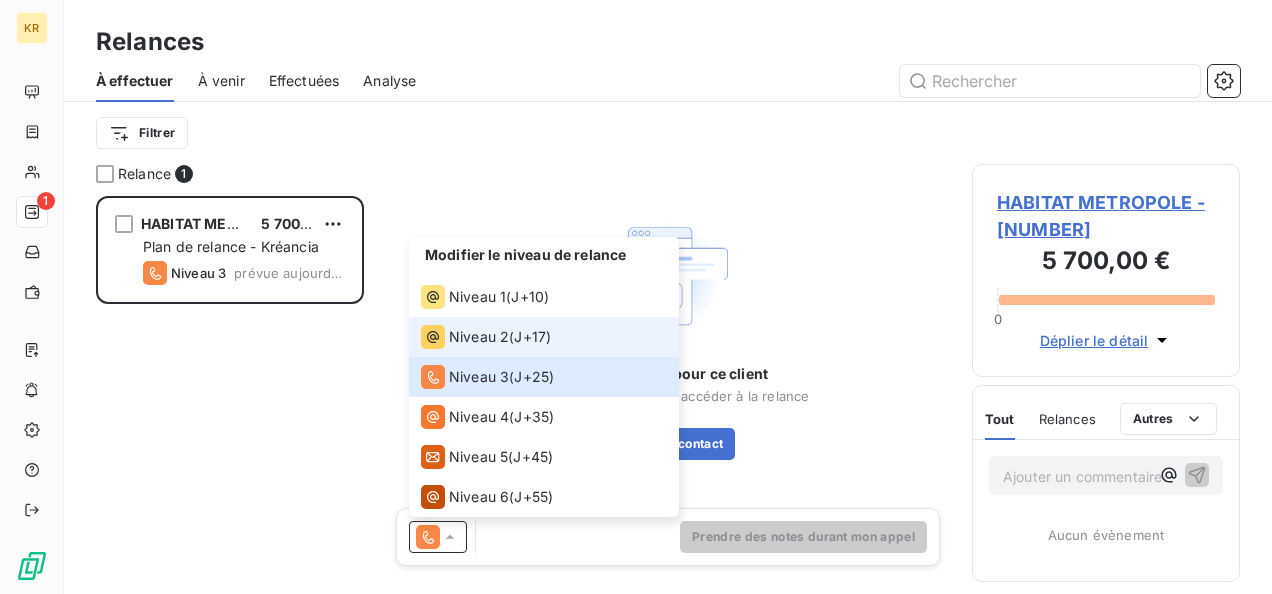 click on "Niveau 2" at bounding box center [479, 337] 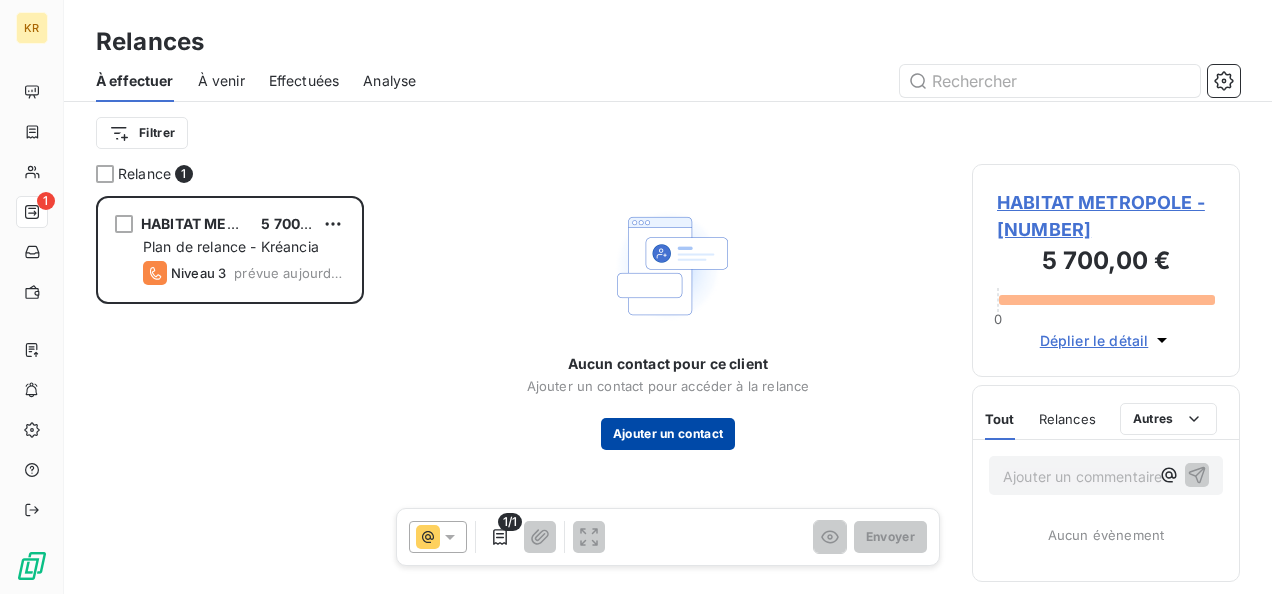 click on "Ajouter un contact" at bounding box center (668, 434) 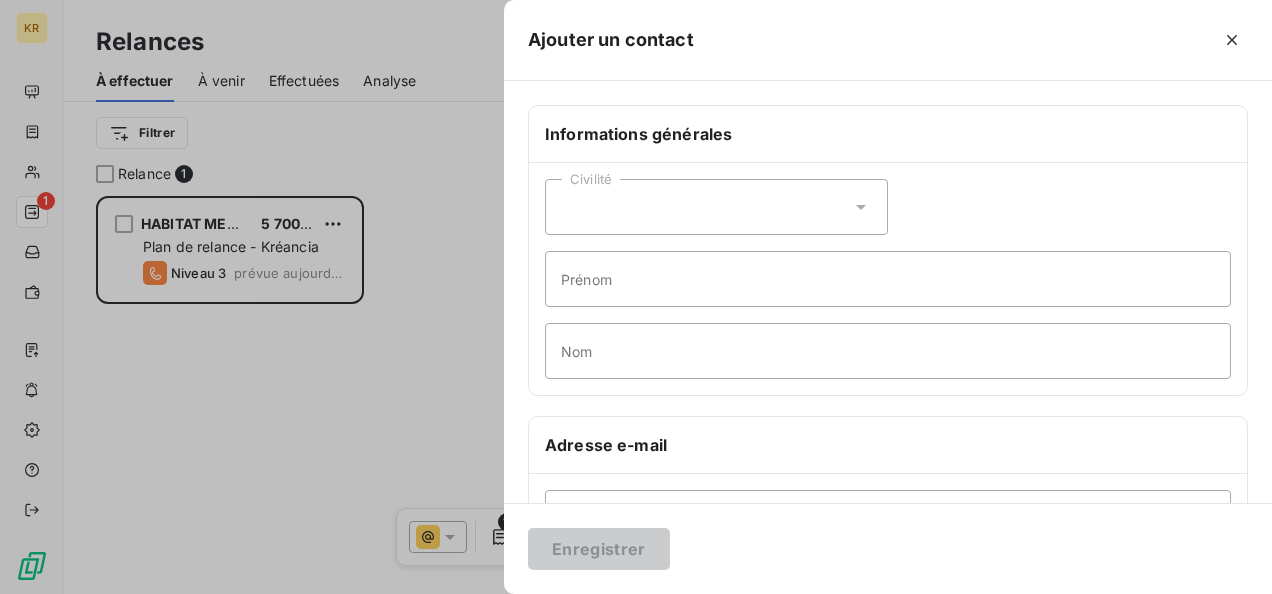 scroll, scrollTop: 198, scrollLeft: 0, axis: vertical 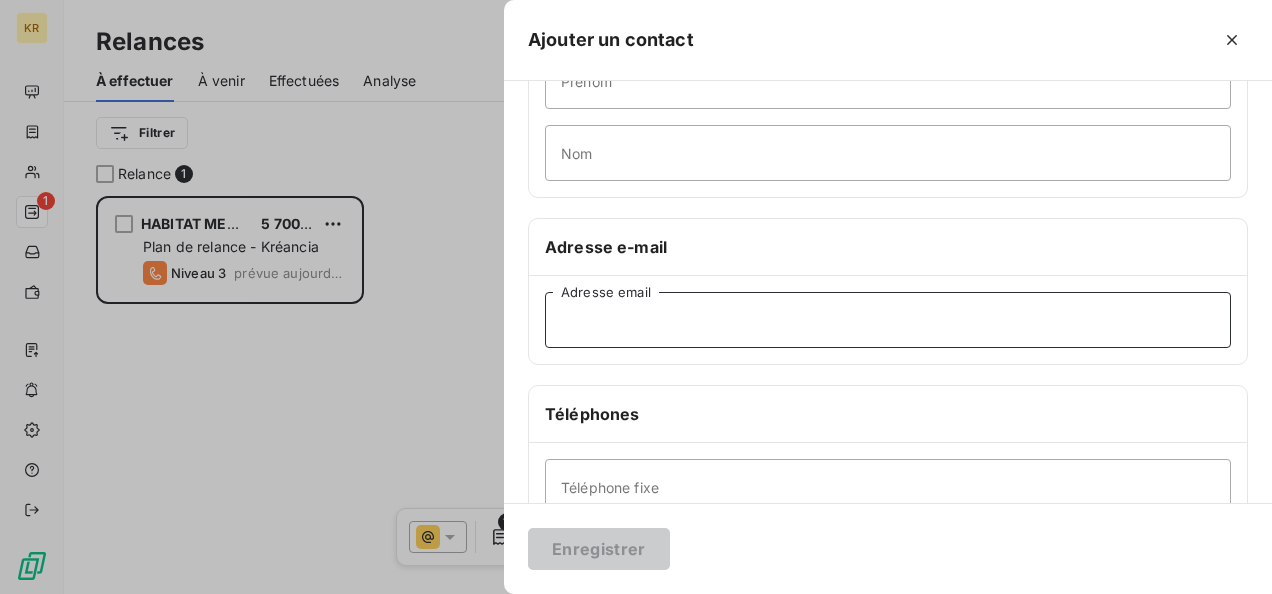 click on "Adresse email" at bounding box center [888, 320] 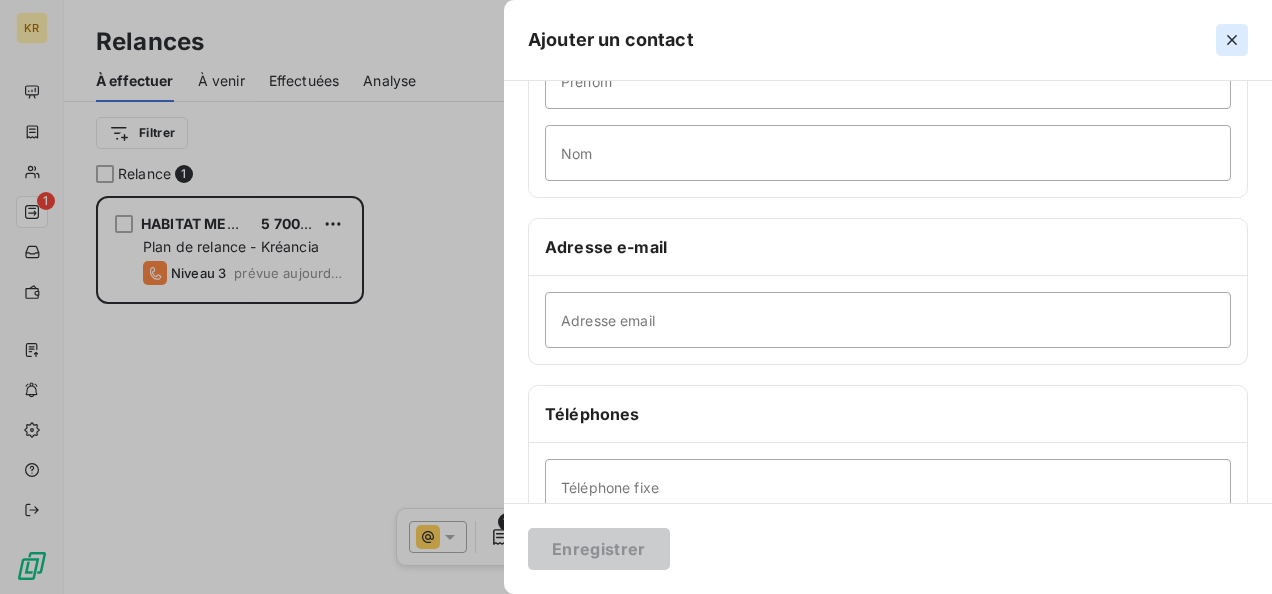 click 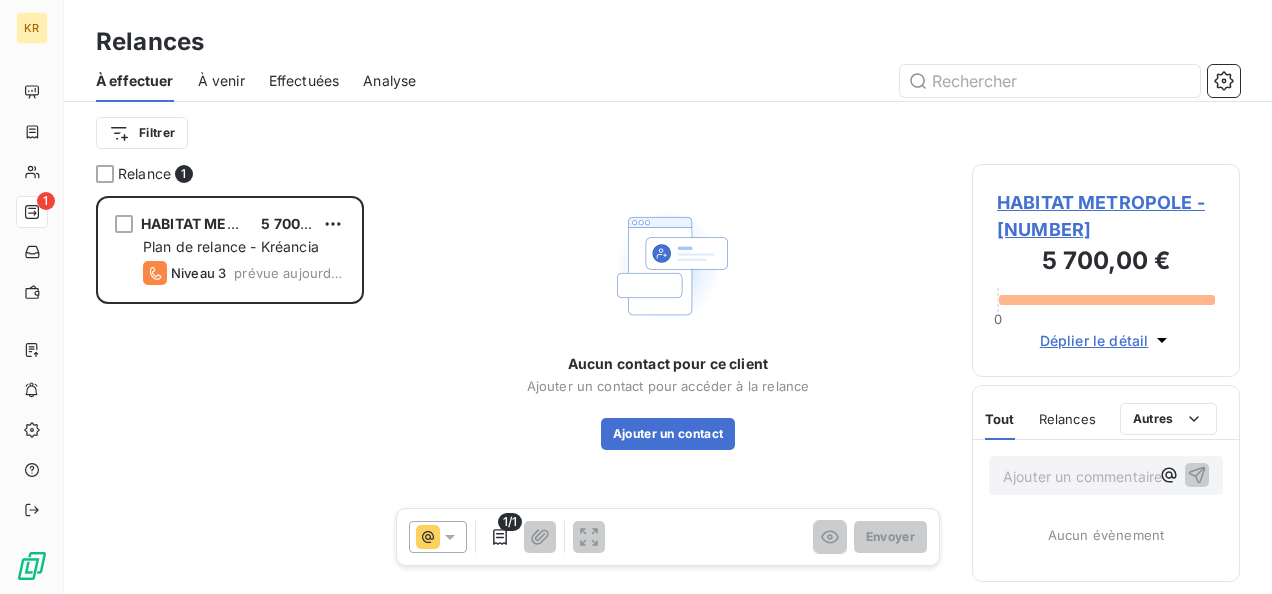 click 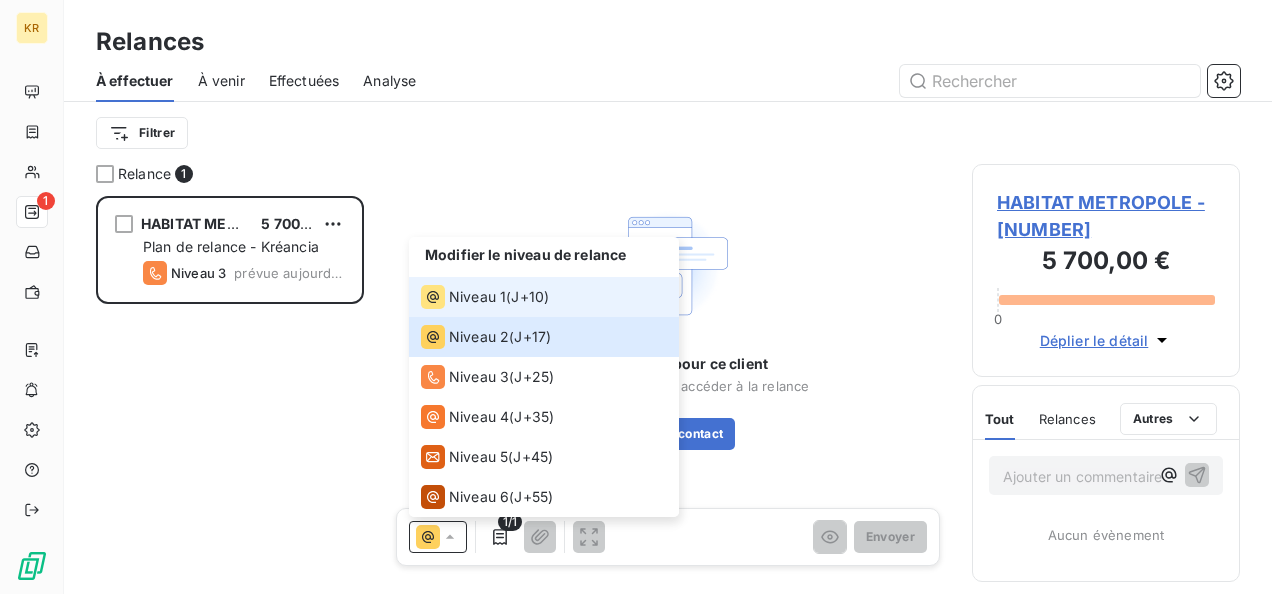 click on "Niveau 1" at bounding box center (477, 297) 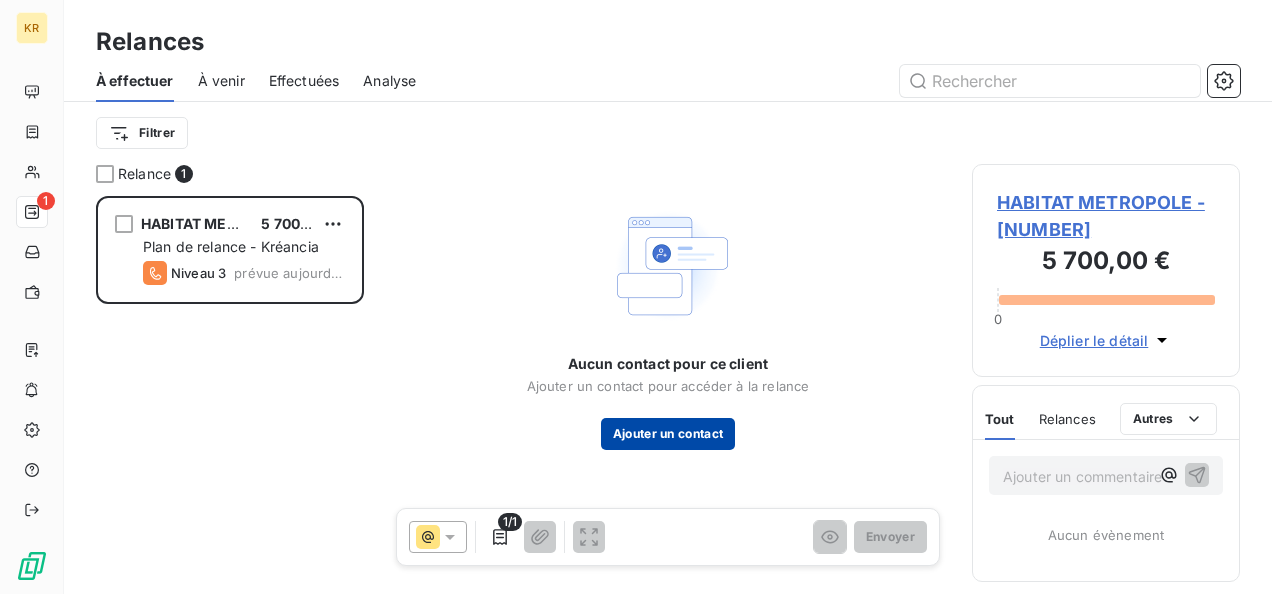click on "Ajouter un contact" at bounding box center [668, 434] 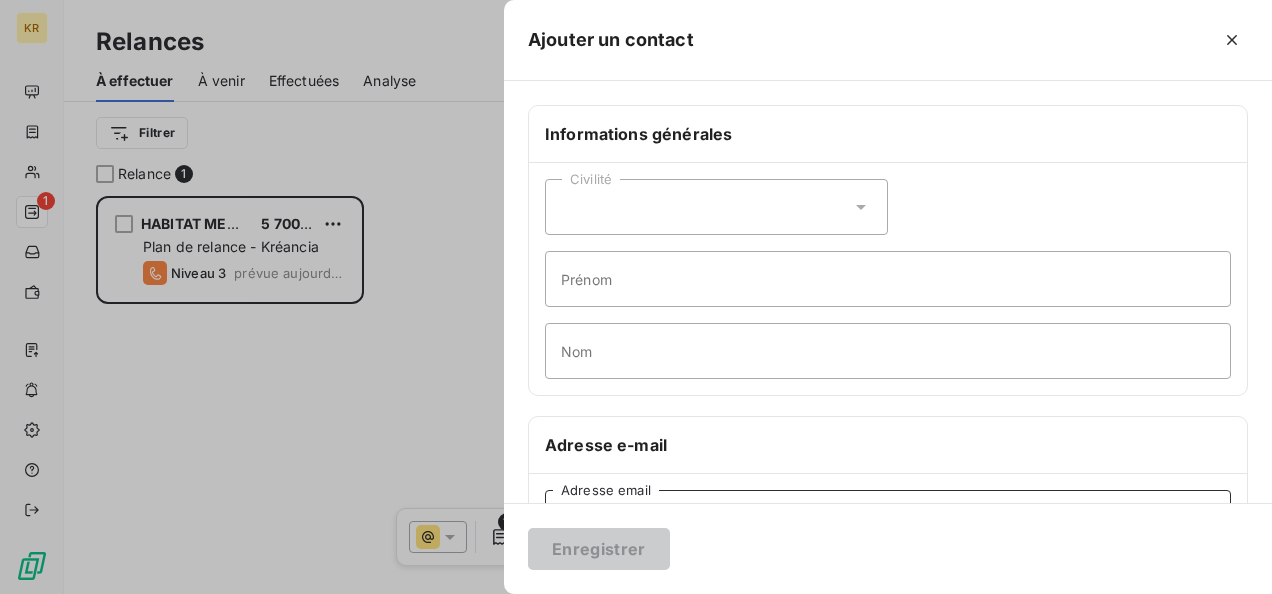 click on "Adresse email" at bounding box center (888, 518) 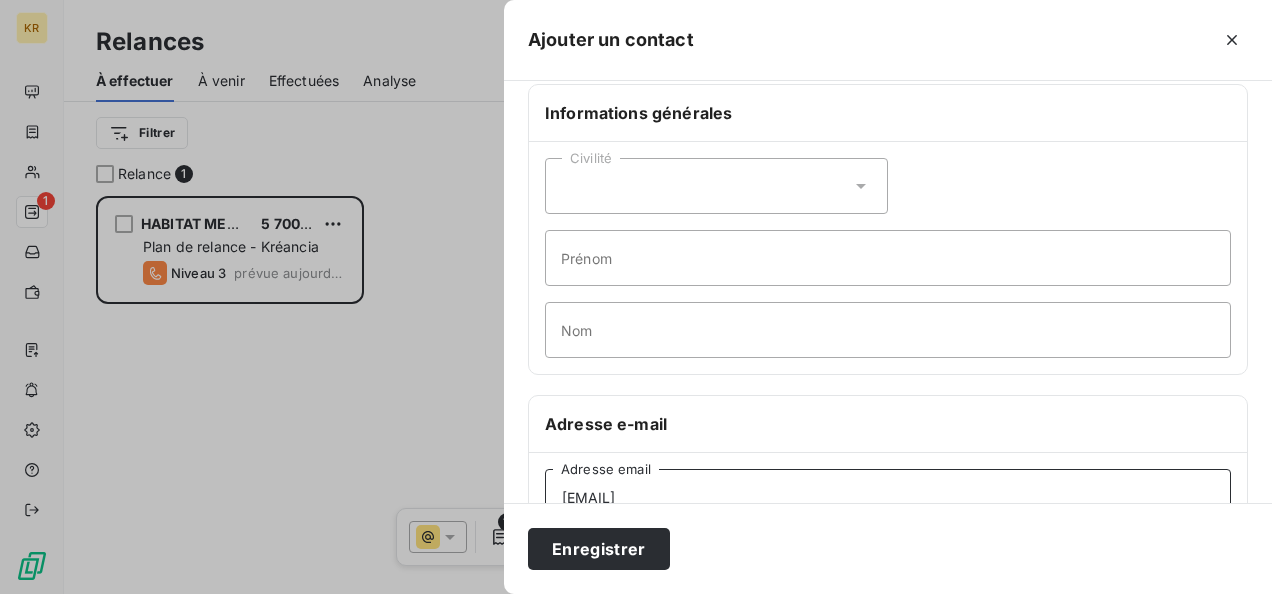 scroll, scrollTop: 141, scrollLeft: 0, axis: vertical 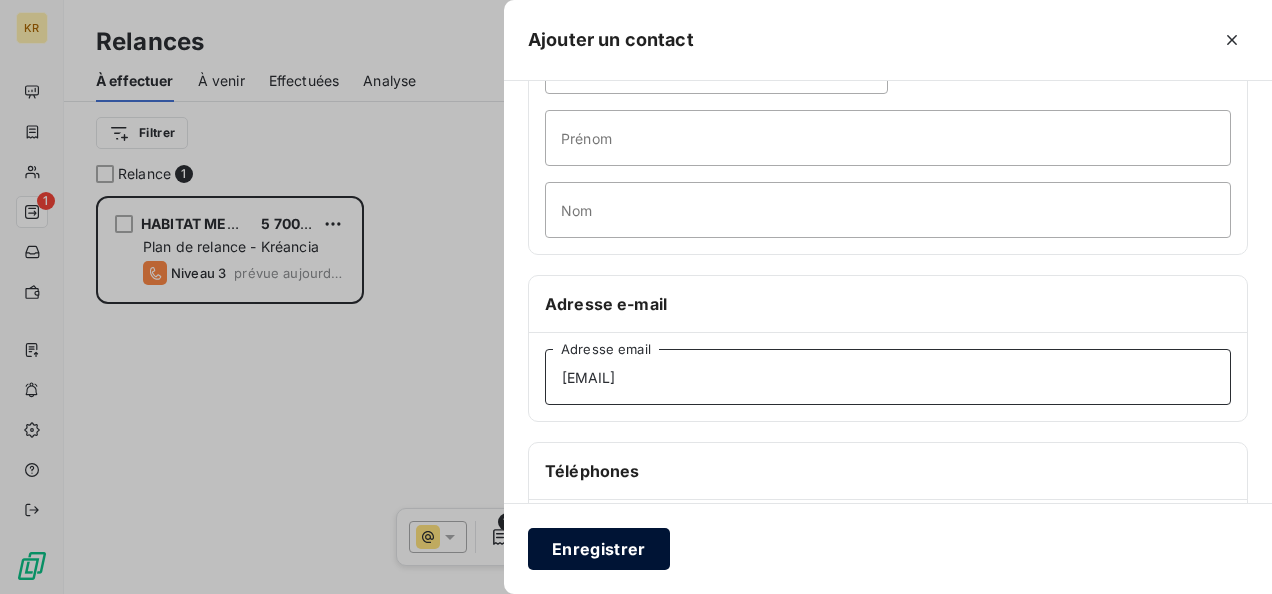 type on "aurelie.brias@habitat-metropole.fr" 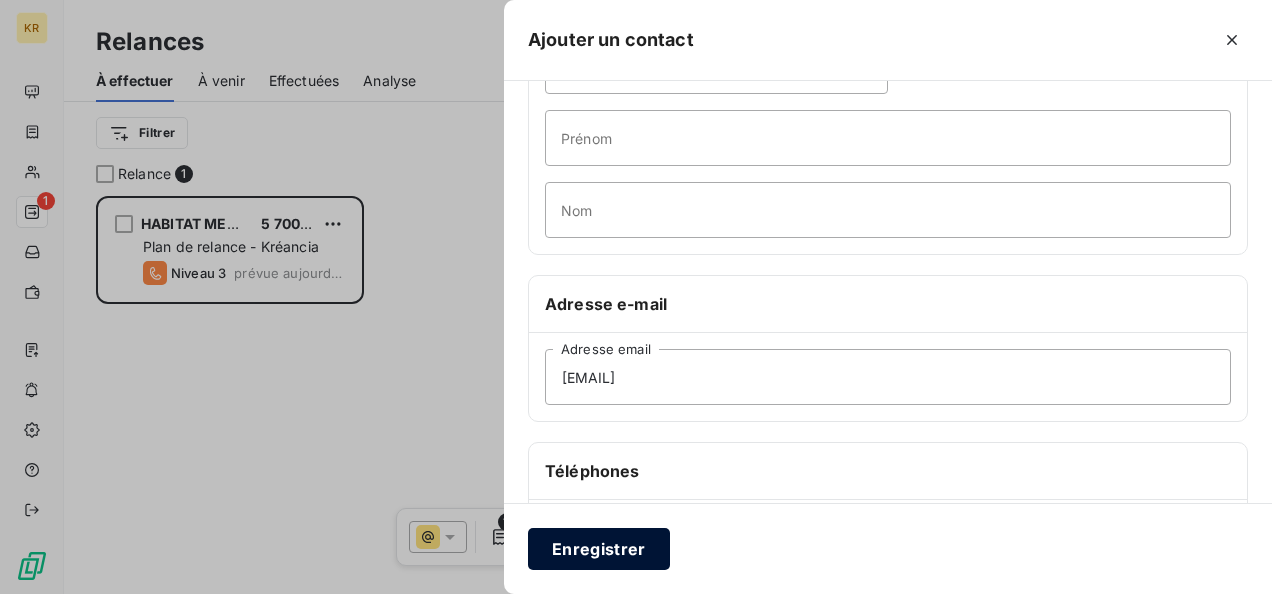 click on "Enregistrer" at bounding box center [599, 549] 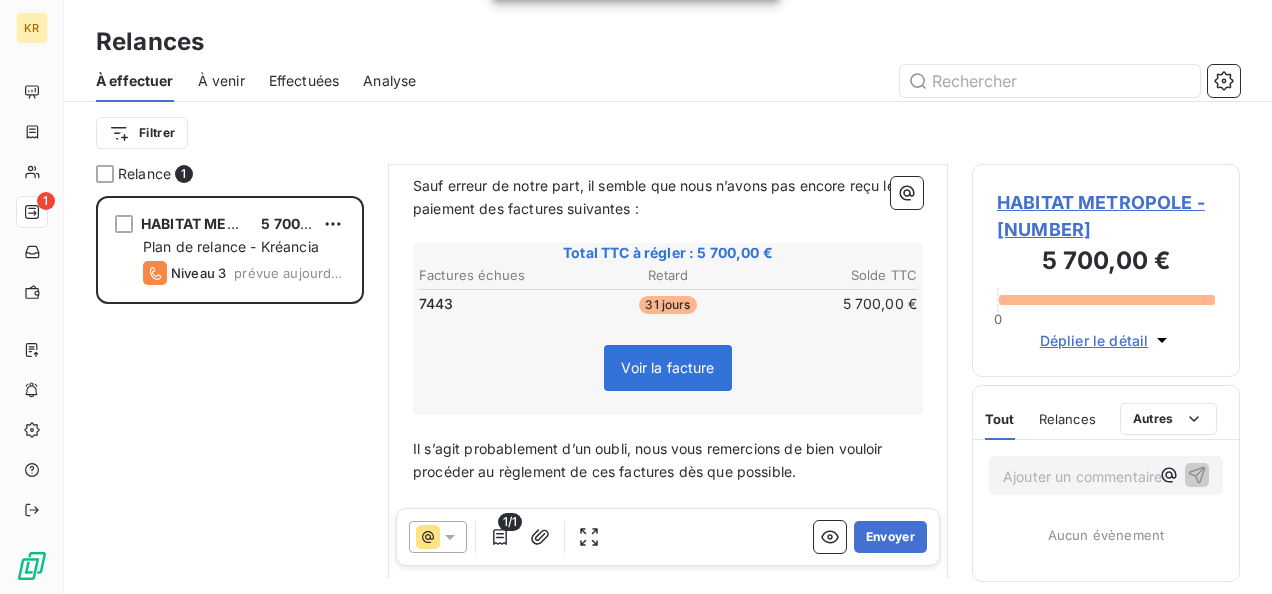 scroll, scrollTop: 524, scrollLeft: 0, axis: vertical 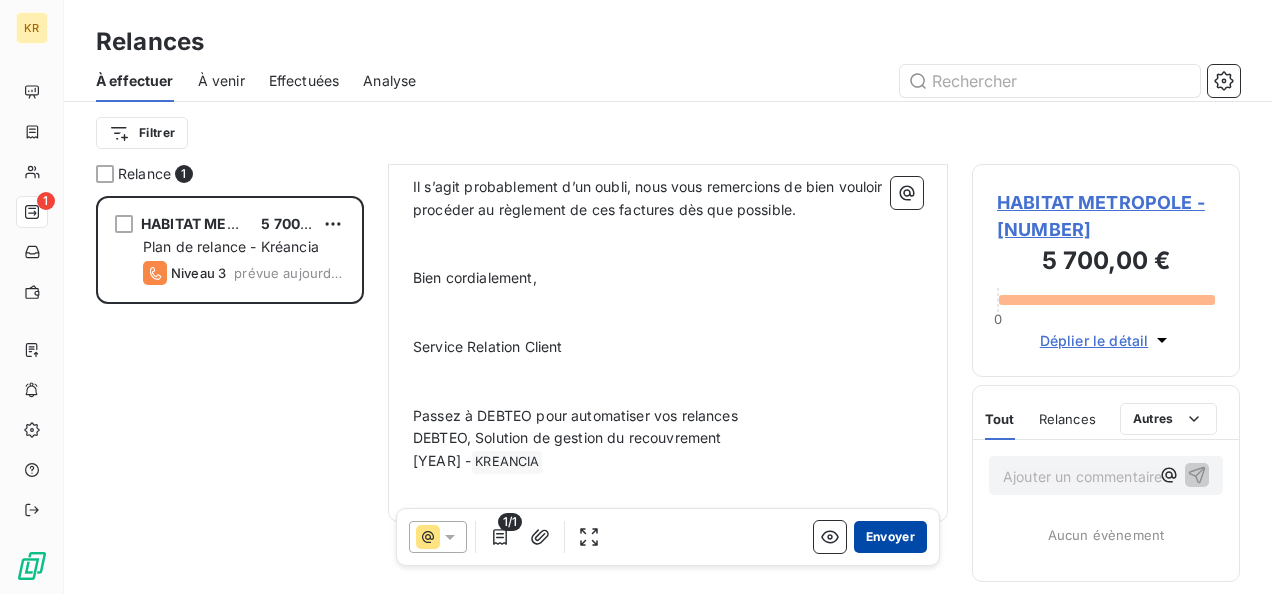 click on "Envoyer" at bounding box center [890, 537] 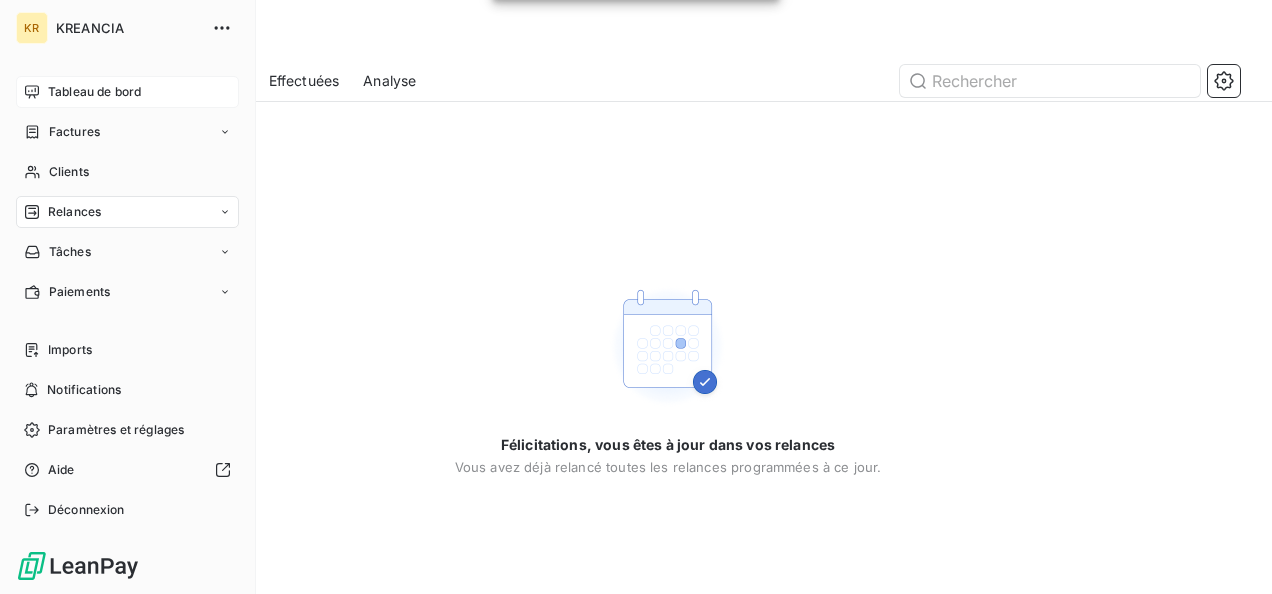 click on "Tableau de bord" at bounding box center (94, 92) 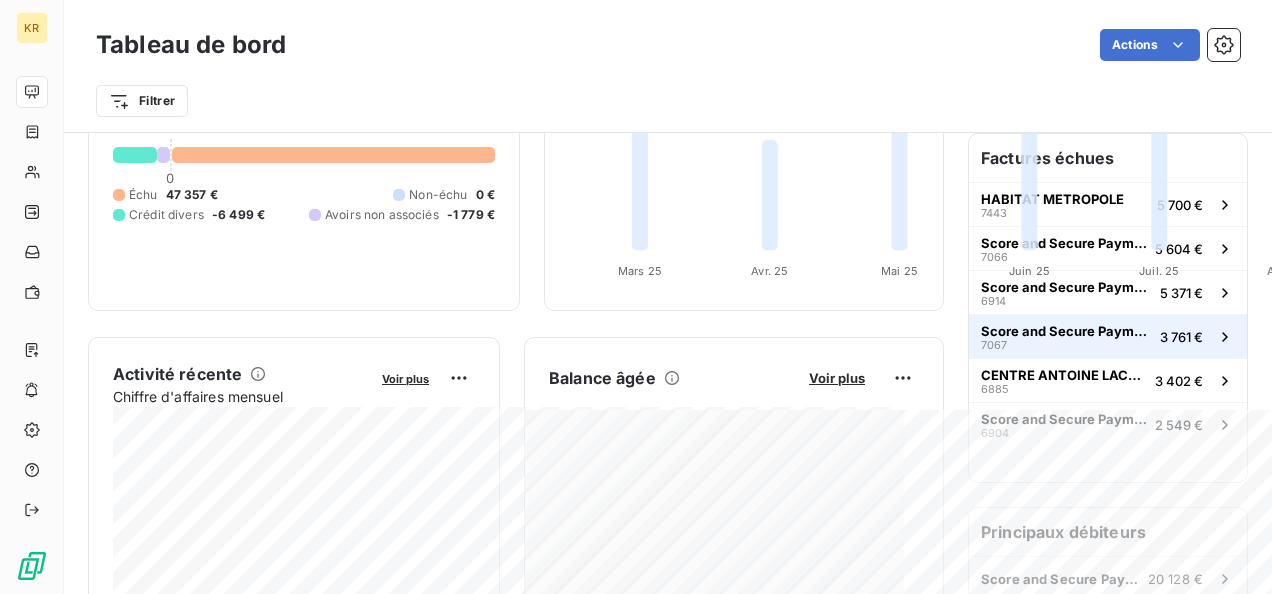 scroll, scrollTop: 0, scrollLeft: 0, axis: both 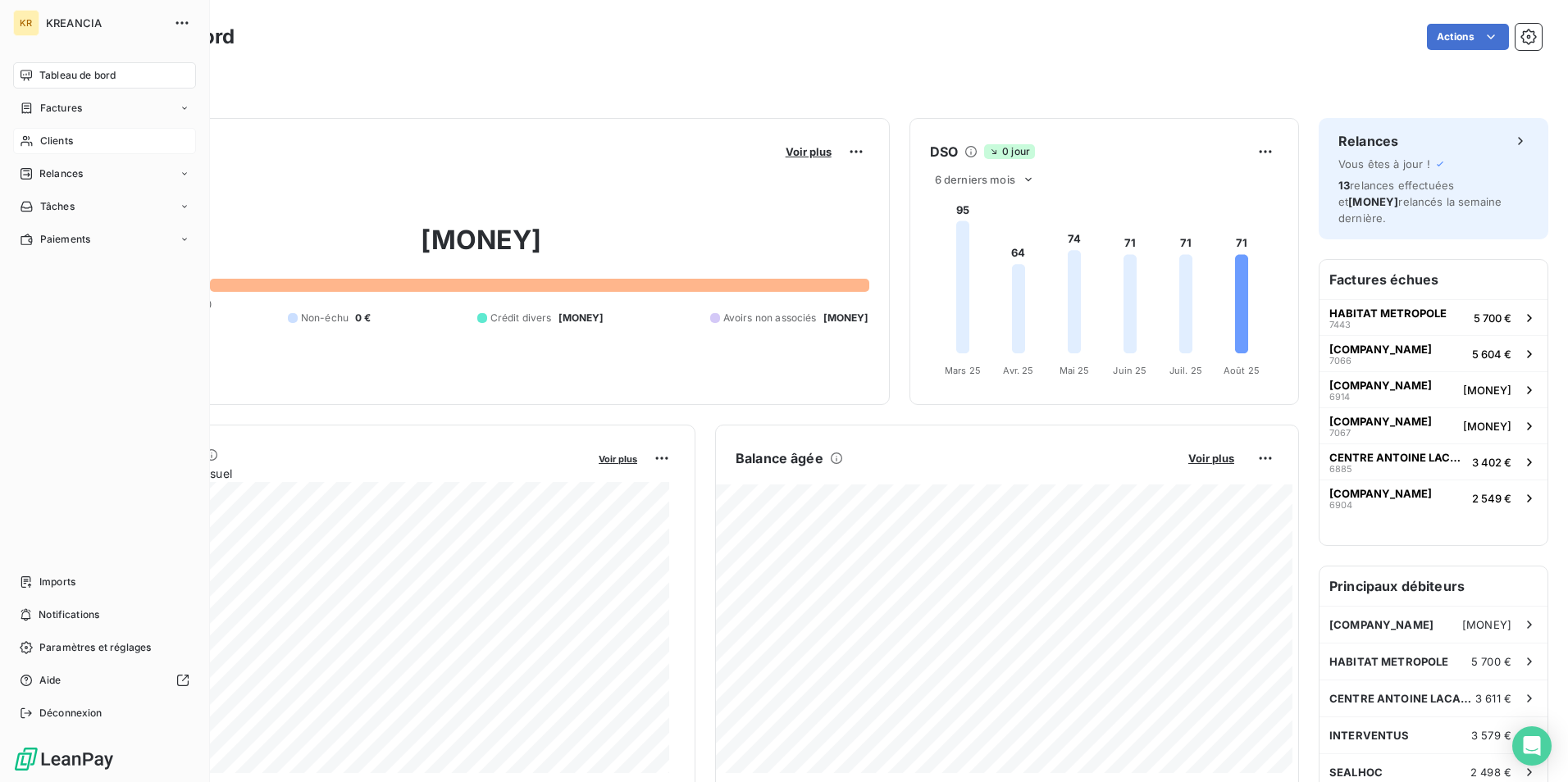 click on "Clients" at bounding box center [57, 141] 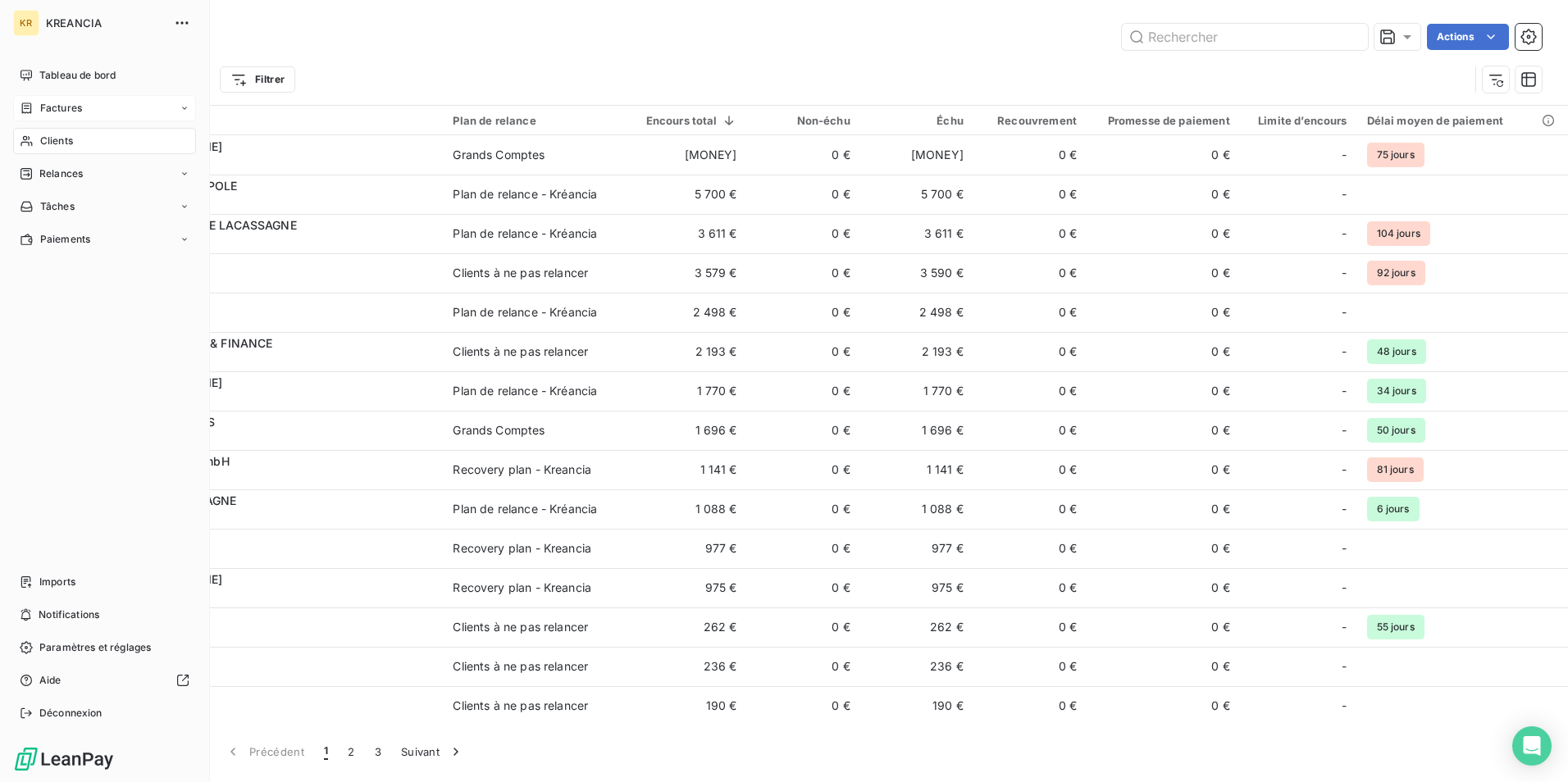 click on "Factures" at bounding box center [61, 108] 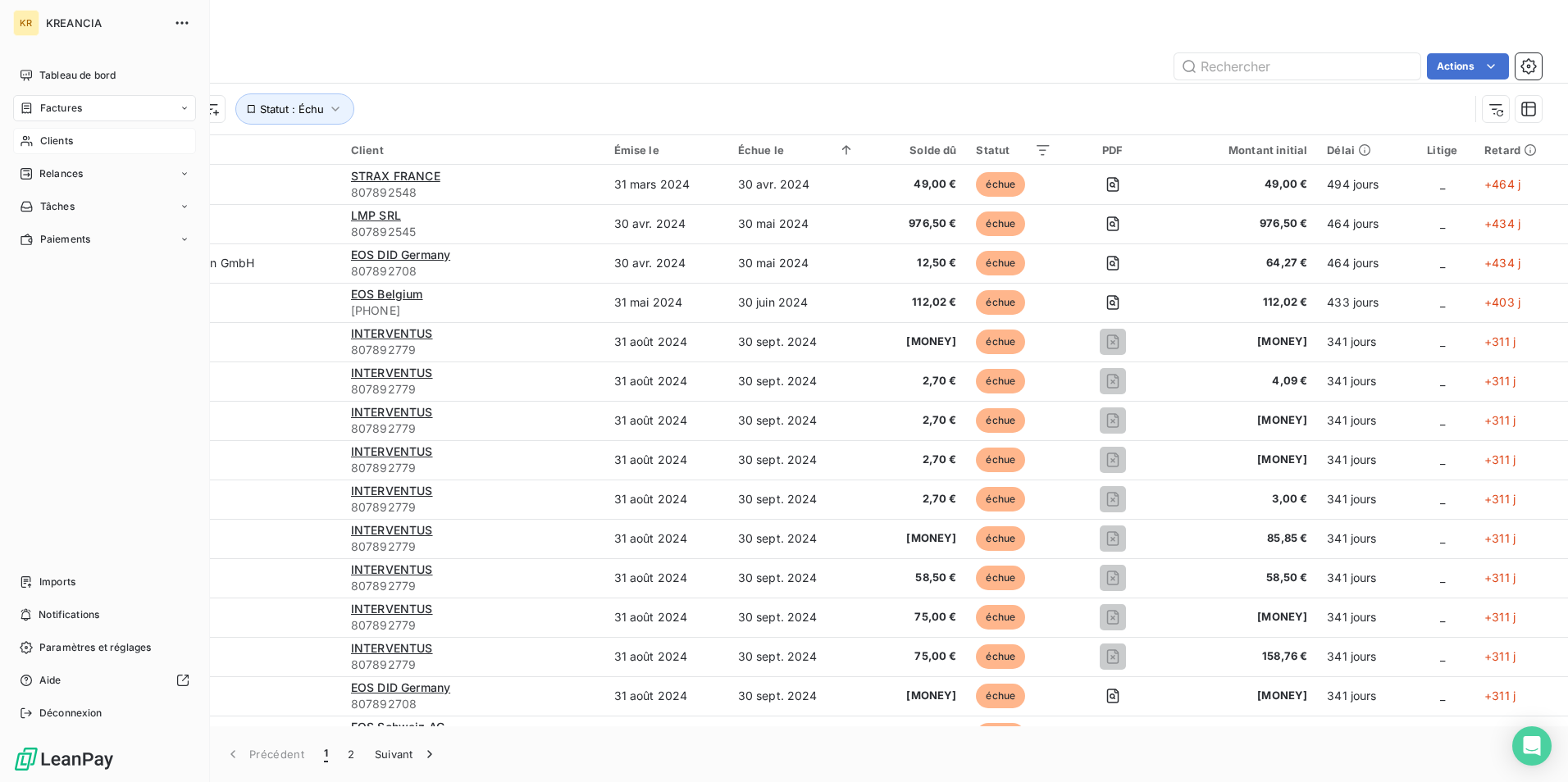 click on "Factures" at bounding box center (104, 108) 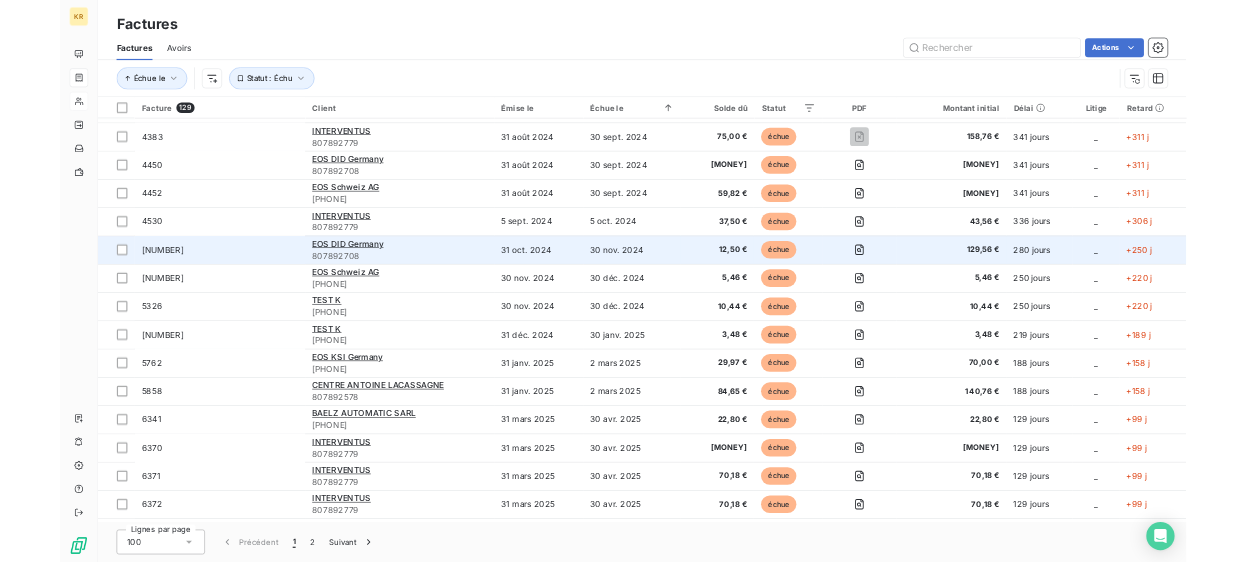 scroll, scrollTop: 571, scrollLeft: 0, axis: vertical 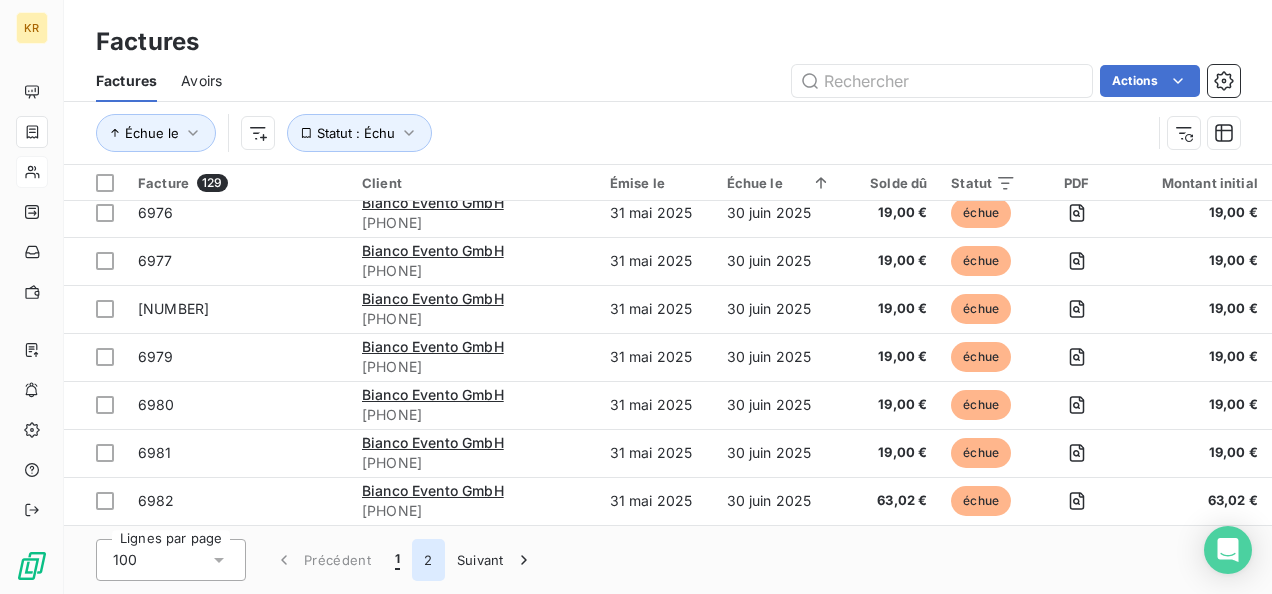 click on "2" at bounding box center (428, 560) 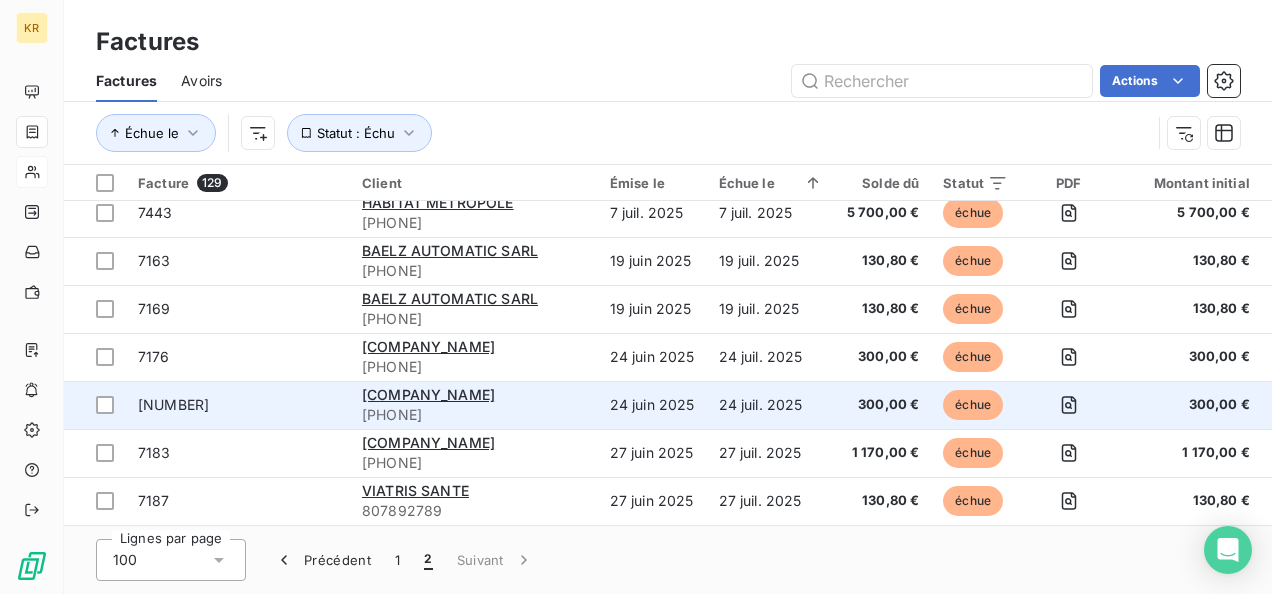 scroll, scrollTop: 1075, scrollLeft: 0, axis: vertical 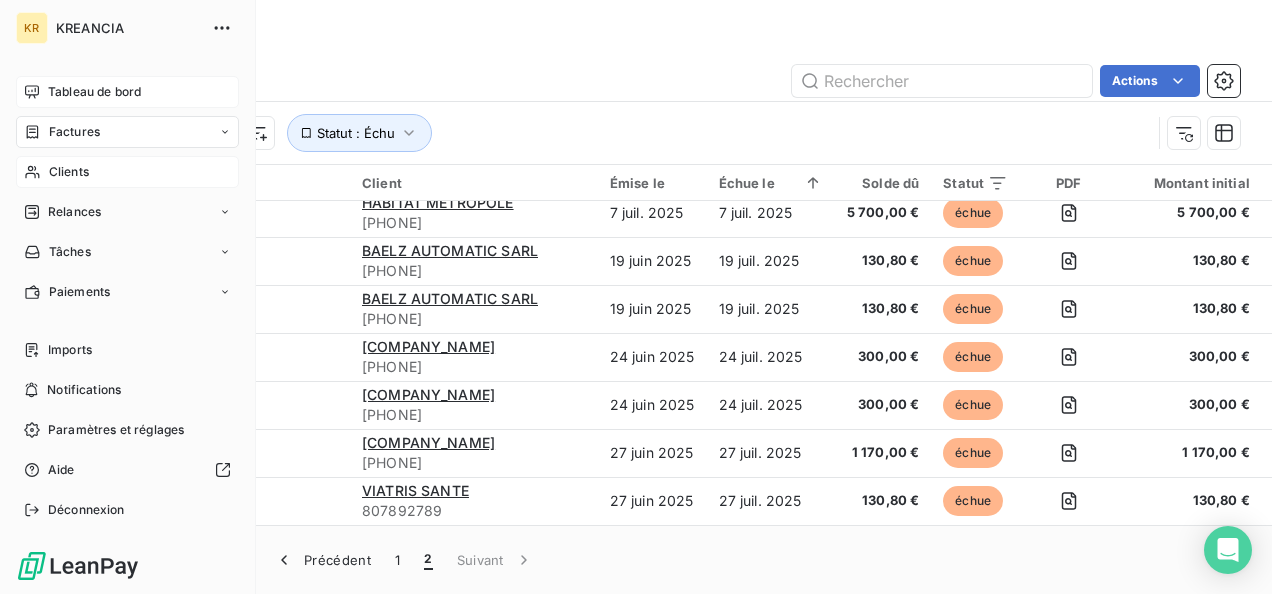 click on "Tableau de bord" at bounding box center [94, 92] 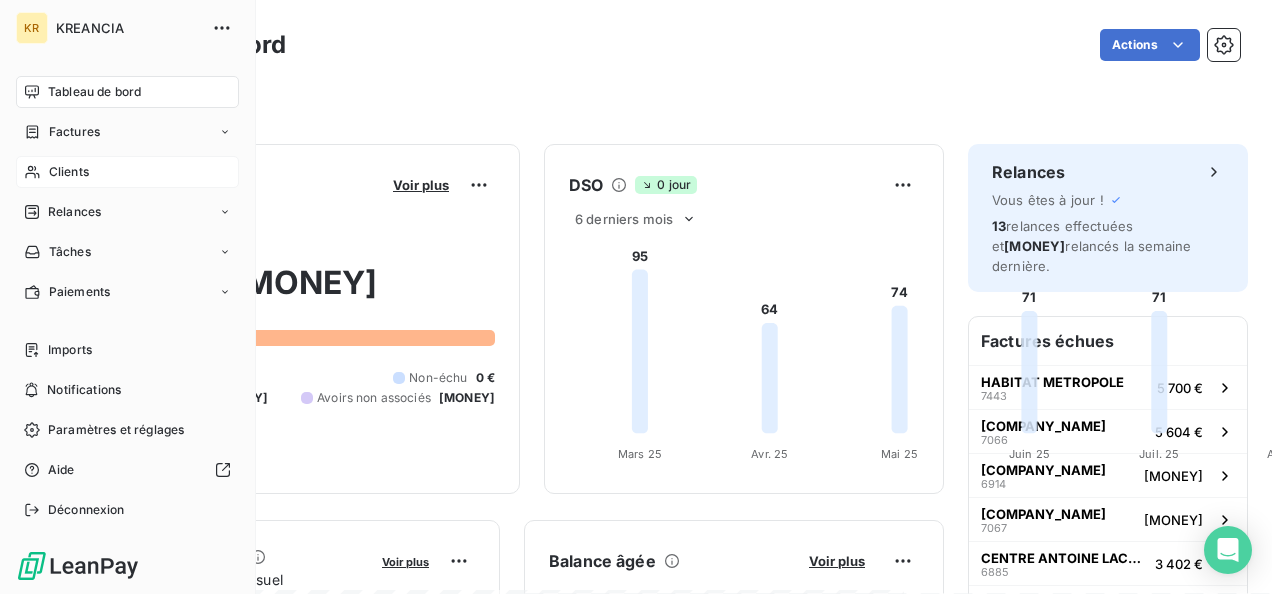 click on "Factures" at bounding box center (74, 132) 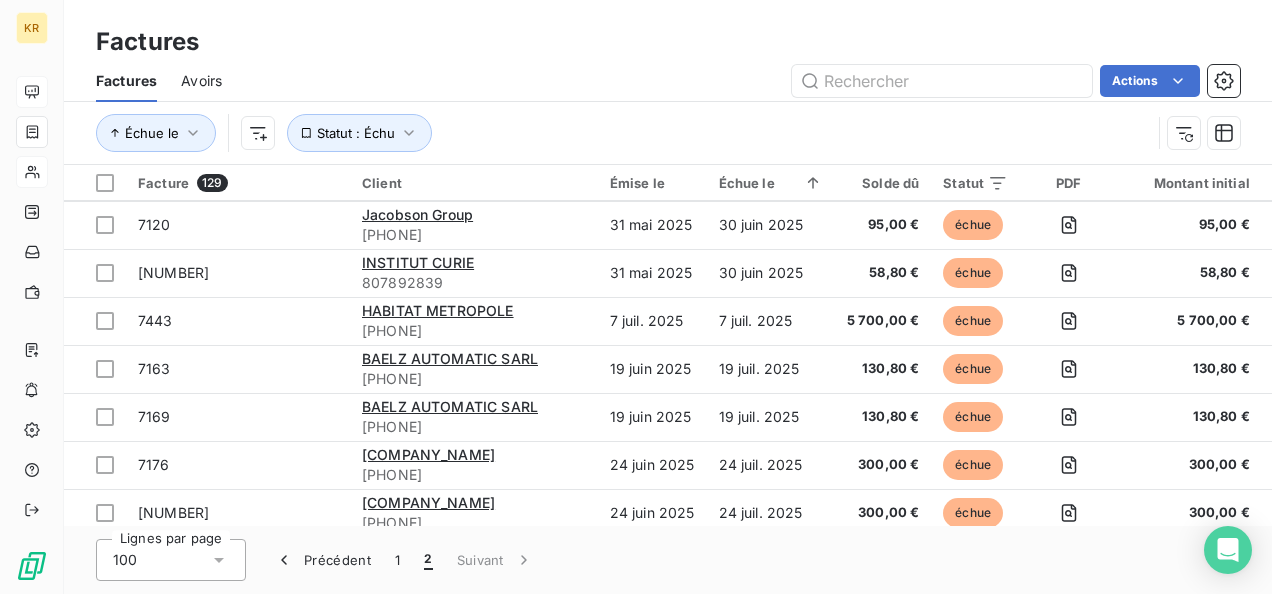 scroll, scrollTop: 1075, scrollLeft: 0, axis: vertical 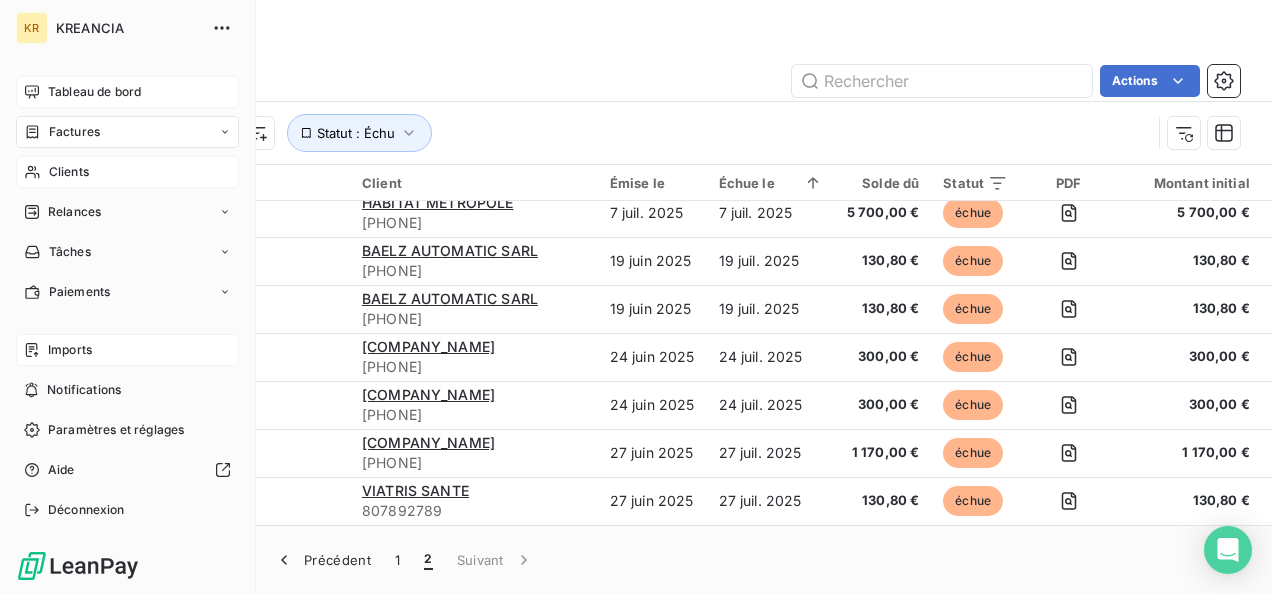 click on "Imports" at bounding box center [127, 350] 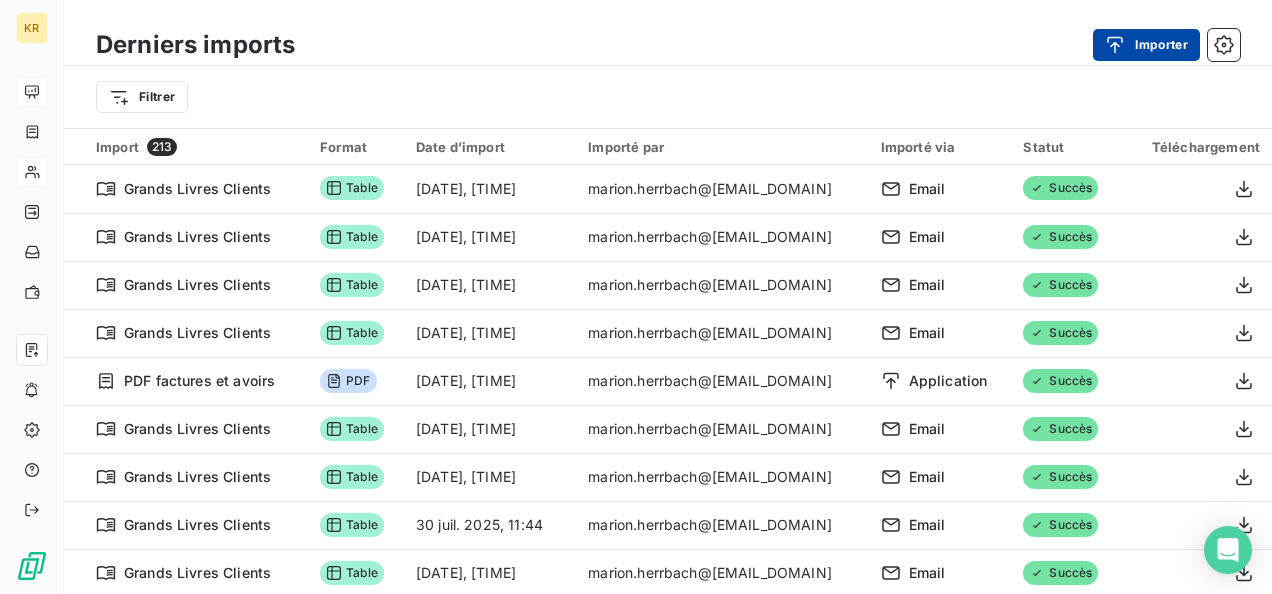 click on "Importer" at bounding box center (1146, 45) 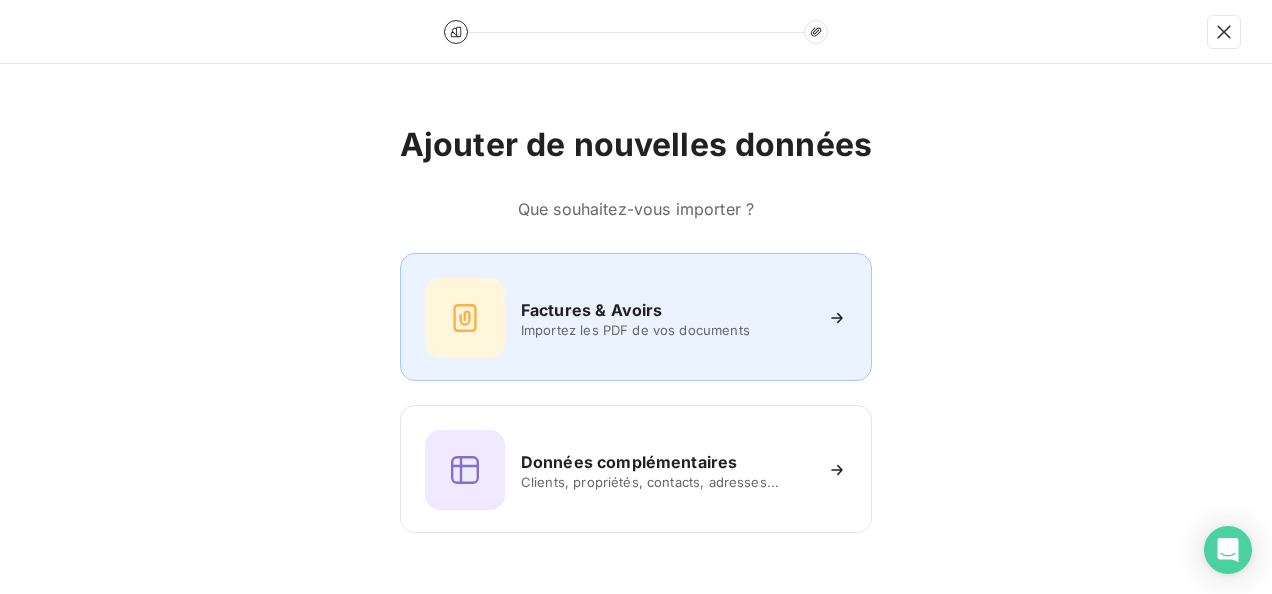 click on "Factures & Avoirs Importez les PDF de vos documents" at bounding box center (636, 318) 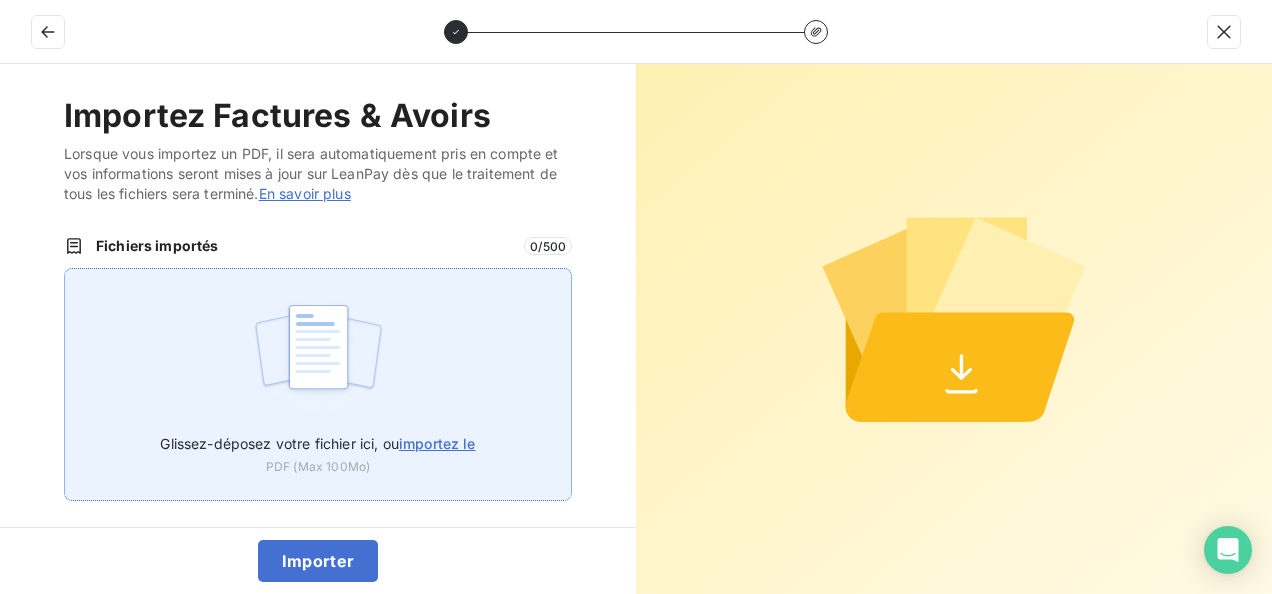 click on "Glissez-déposez votre fichier ici, ou  importez le PDF (Max 100Mo)" at bounding box center [318, 384] 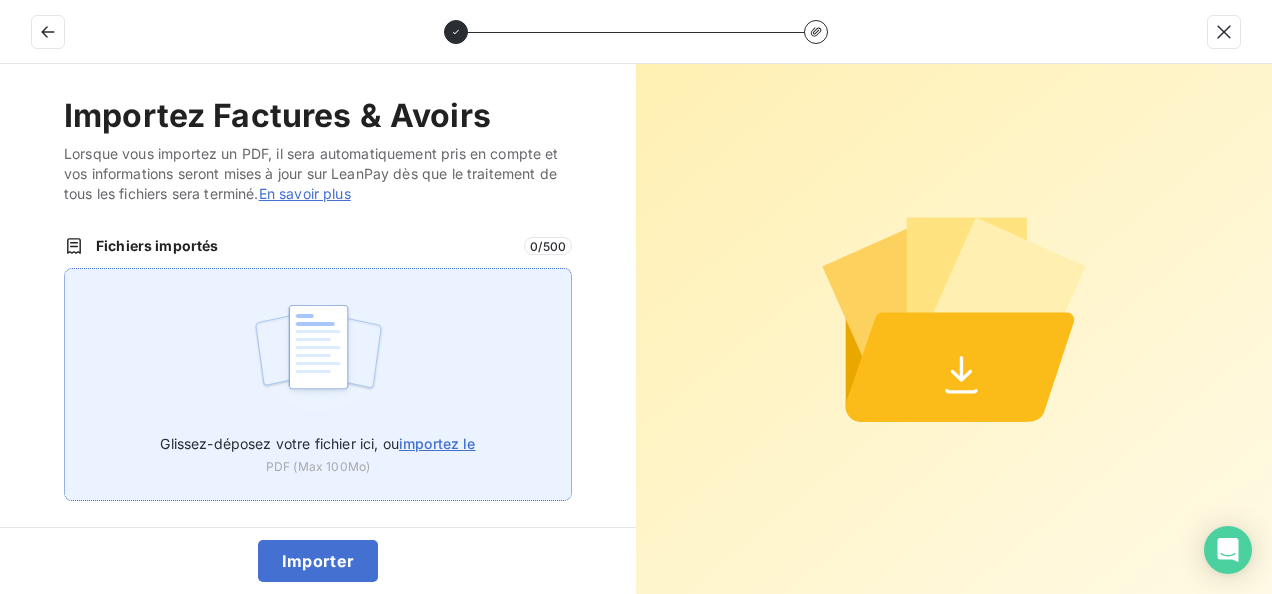 type on "C:\fakepath\ETAT_FACTURE_20250807115224162_LEANPAY3.PDF" 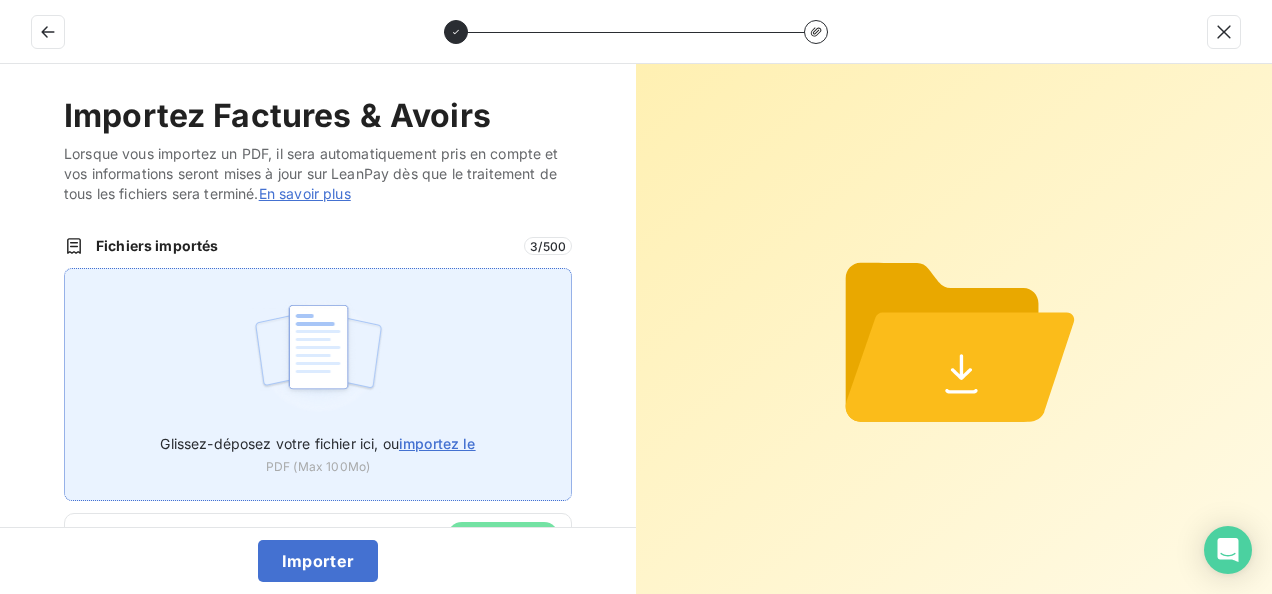 scroll, scrollTop: 65, scrollLeft: 0, axis: vertical 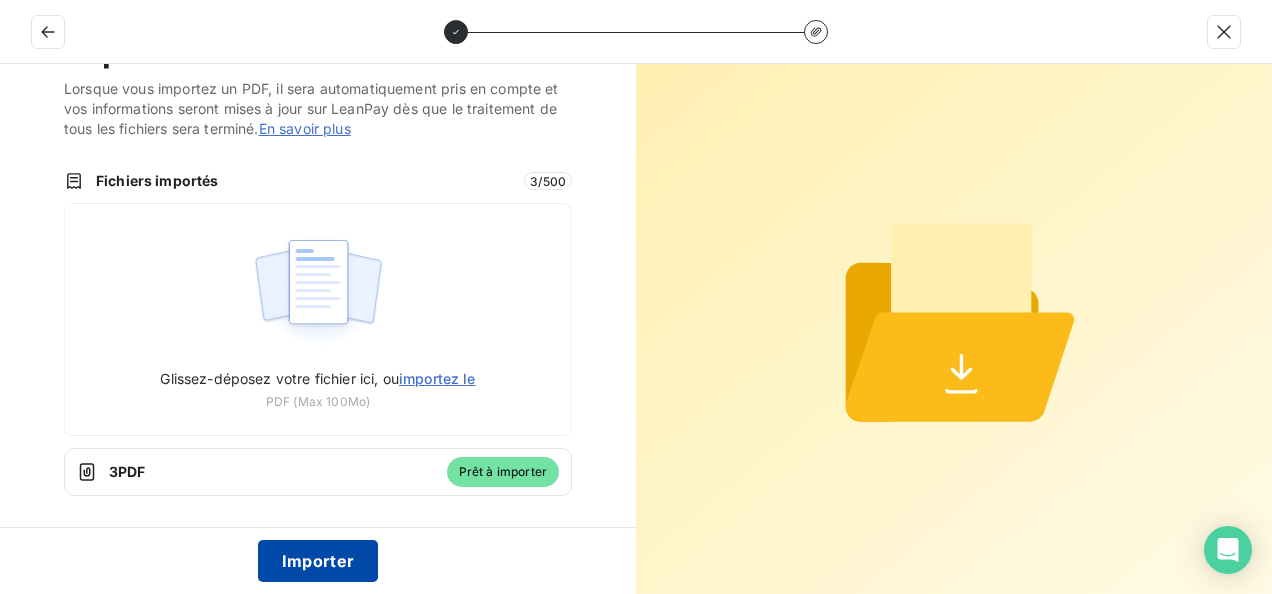 click on "Importer" at bounding box center (318, 561) 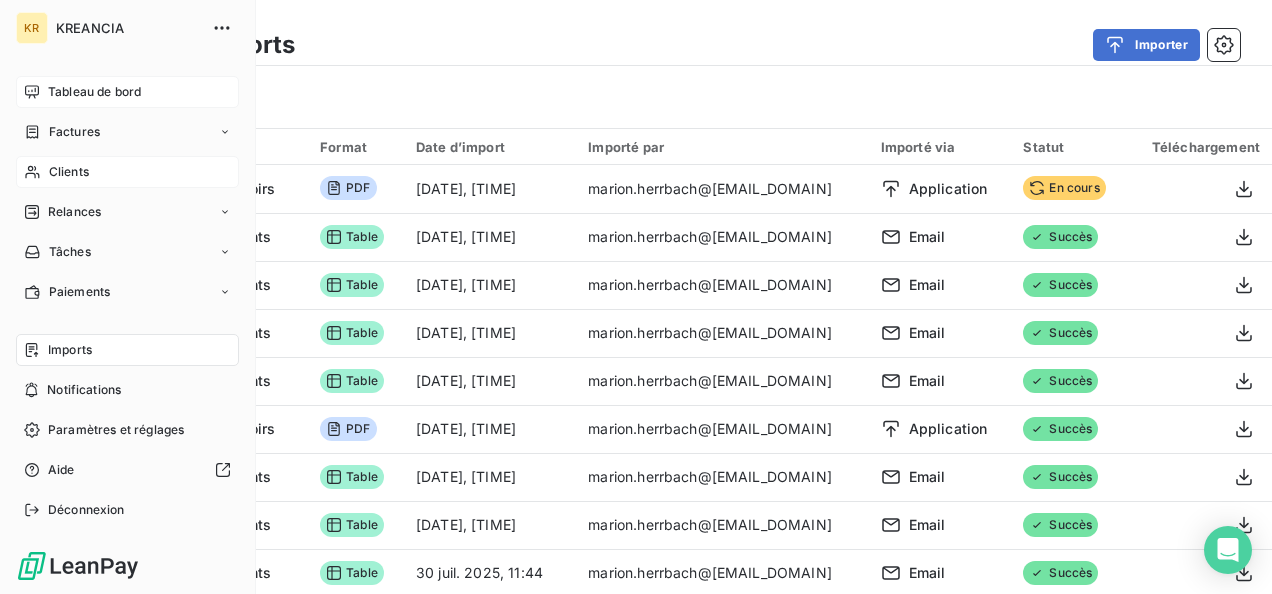 click on "Tableau de bord" at bounding box center [94, 92] 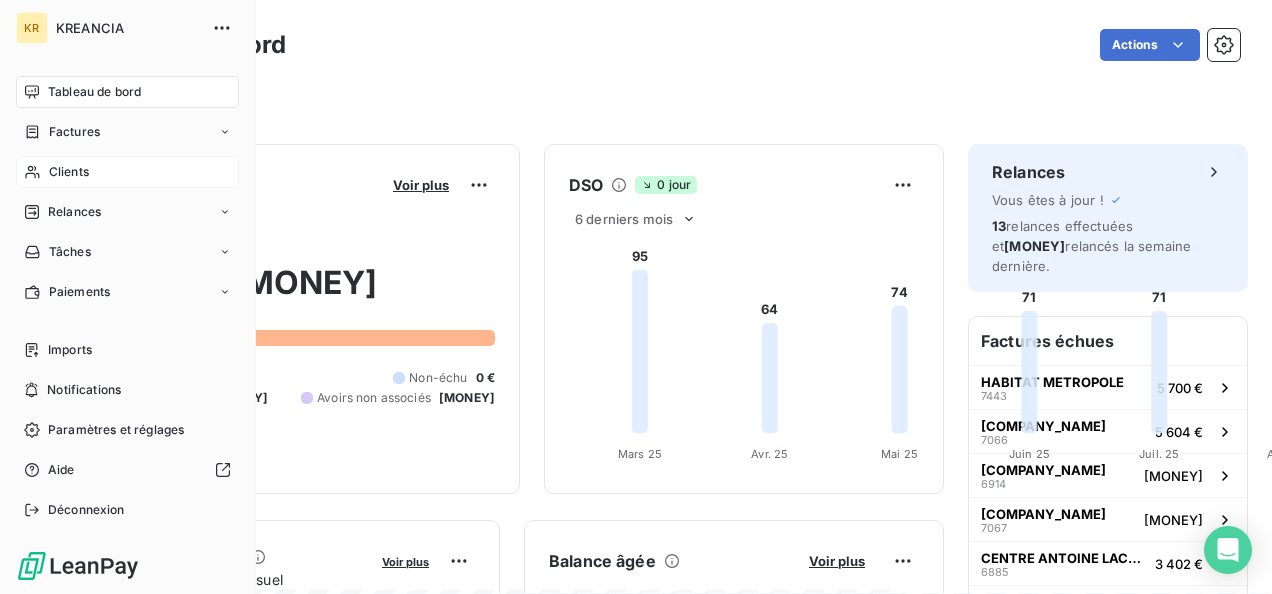click on "Tableau de bord" at bounding box center (94, 92) 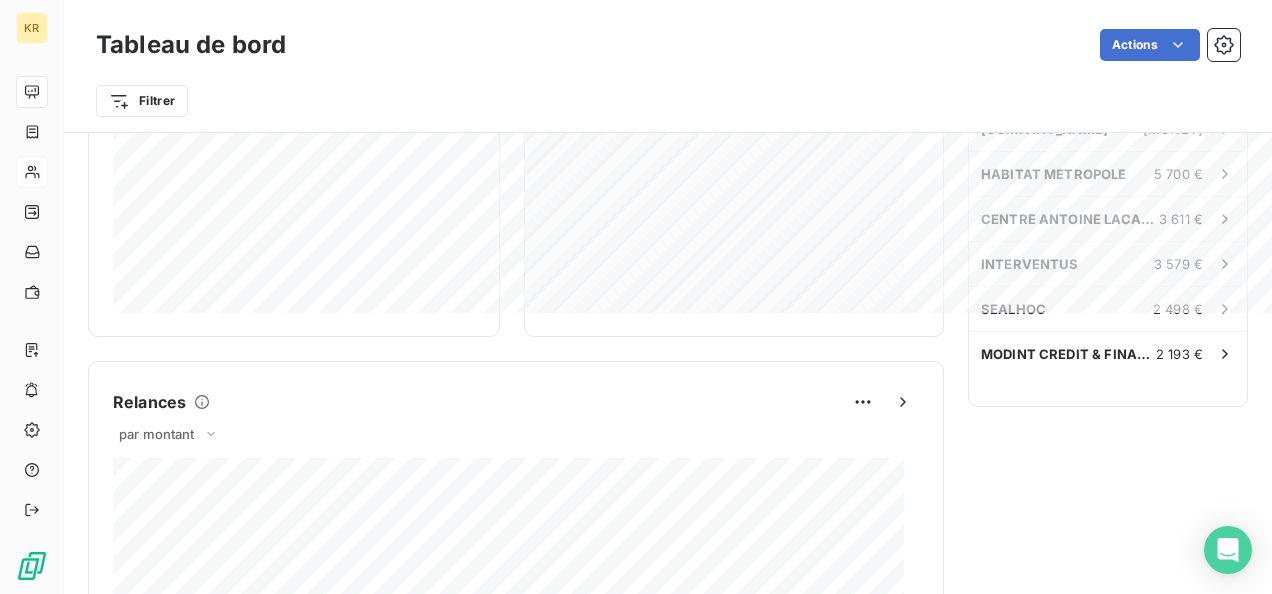 scroll, scrollTop: 0, scrollLeft: 0, axis: both 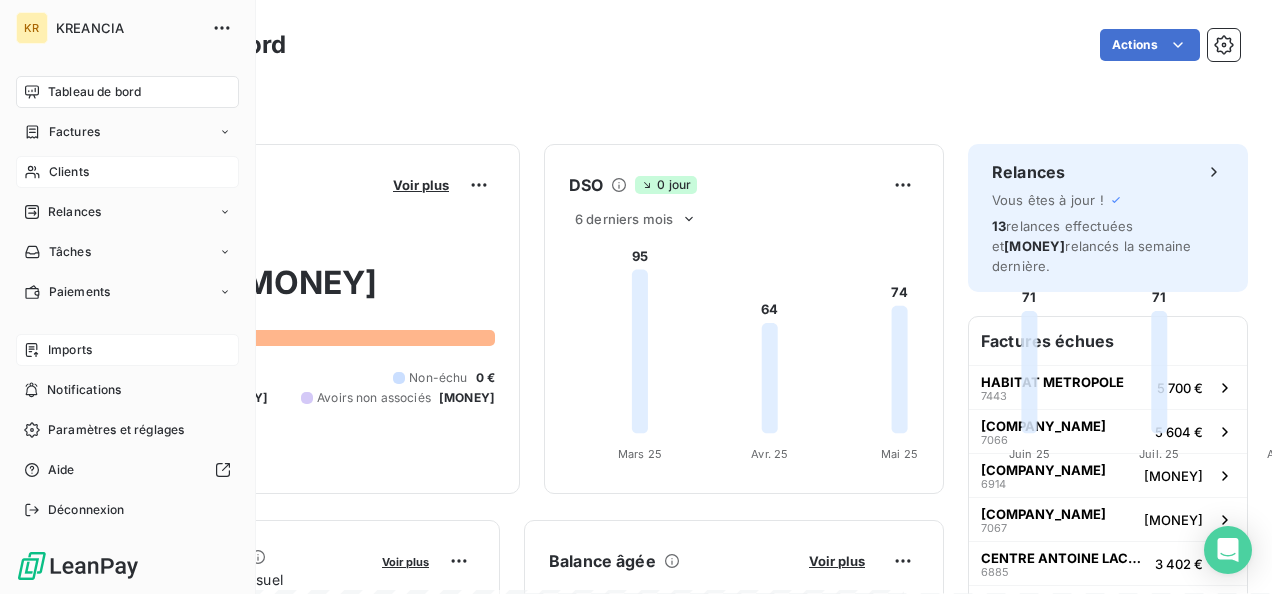 click on "Imports" at bounding box center [70, 350] 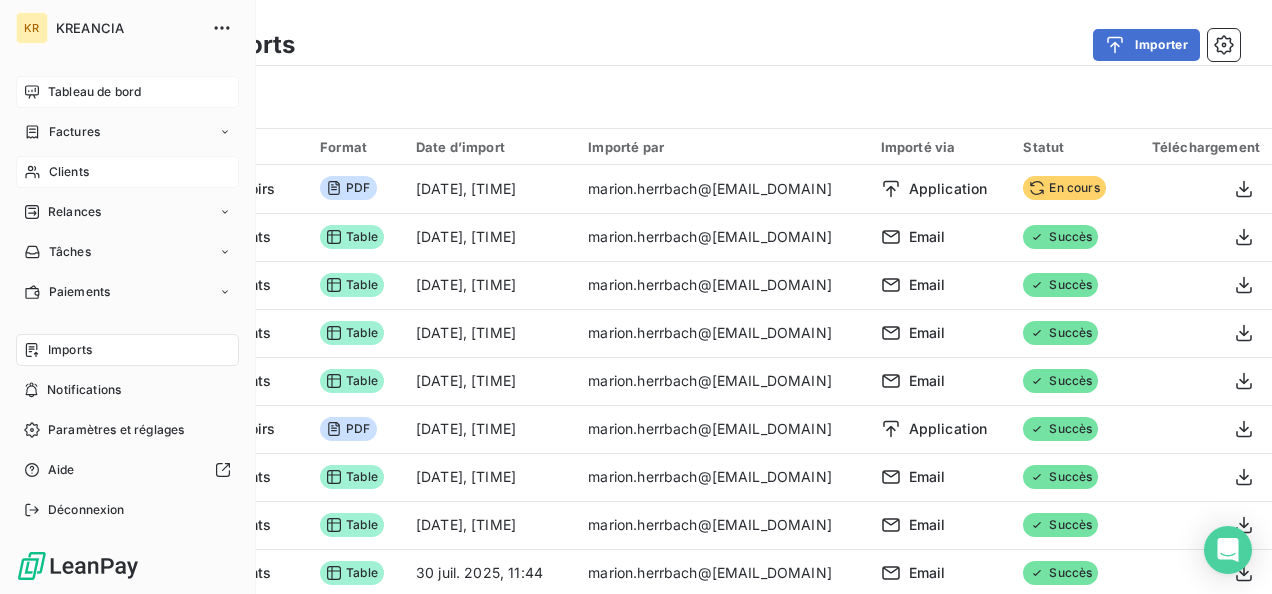 click on "Tableau de bord" at bounding box center [94, 92] 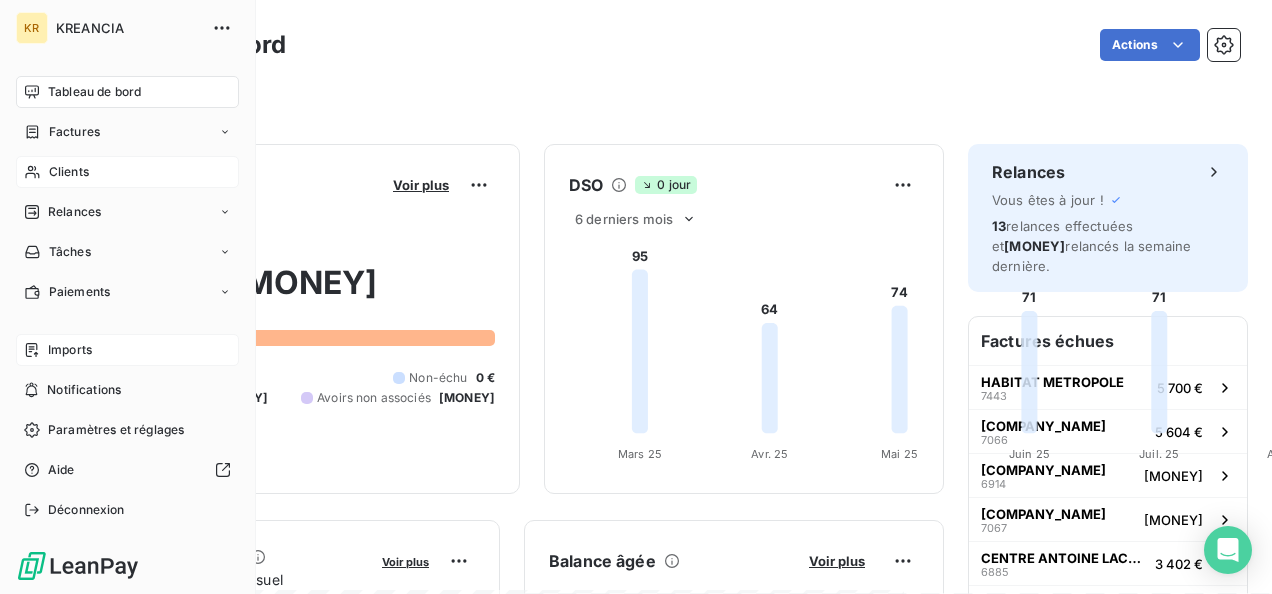 click on "Imports" at bounding box center (127, 350) 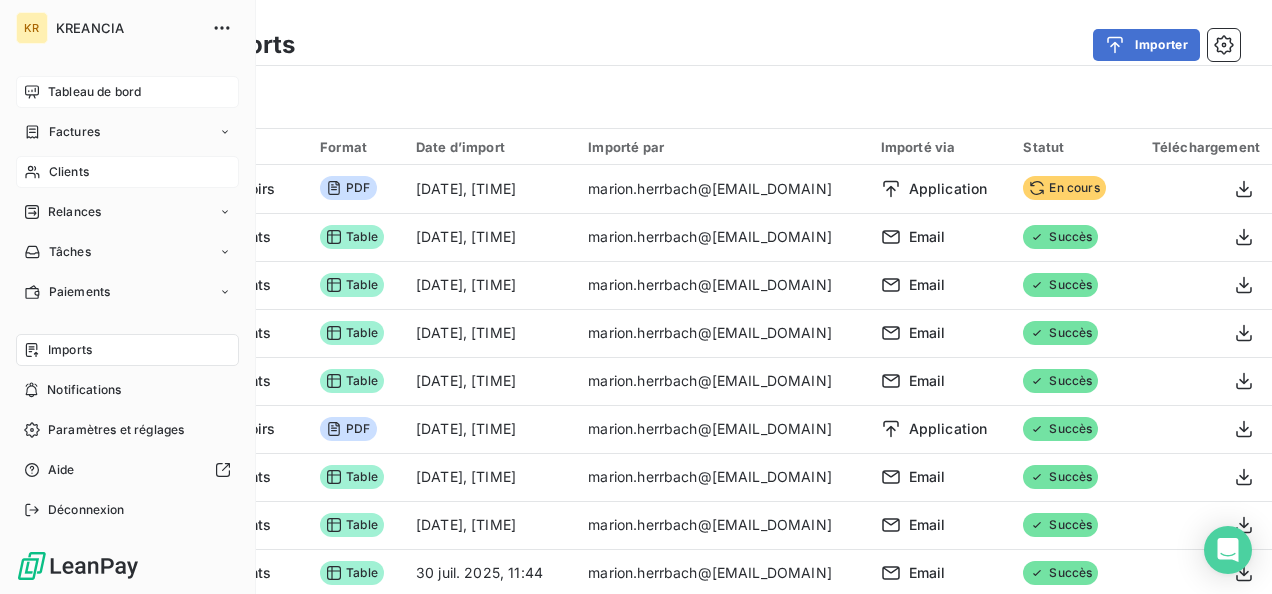 click on "Tableau de bord" at bounding box center (94, 92) 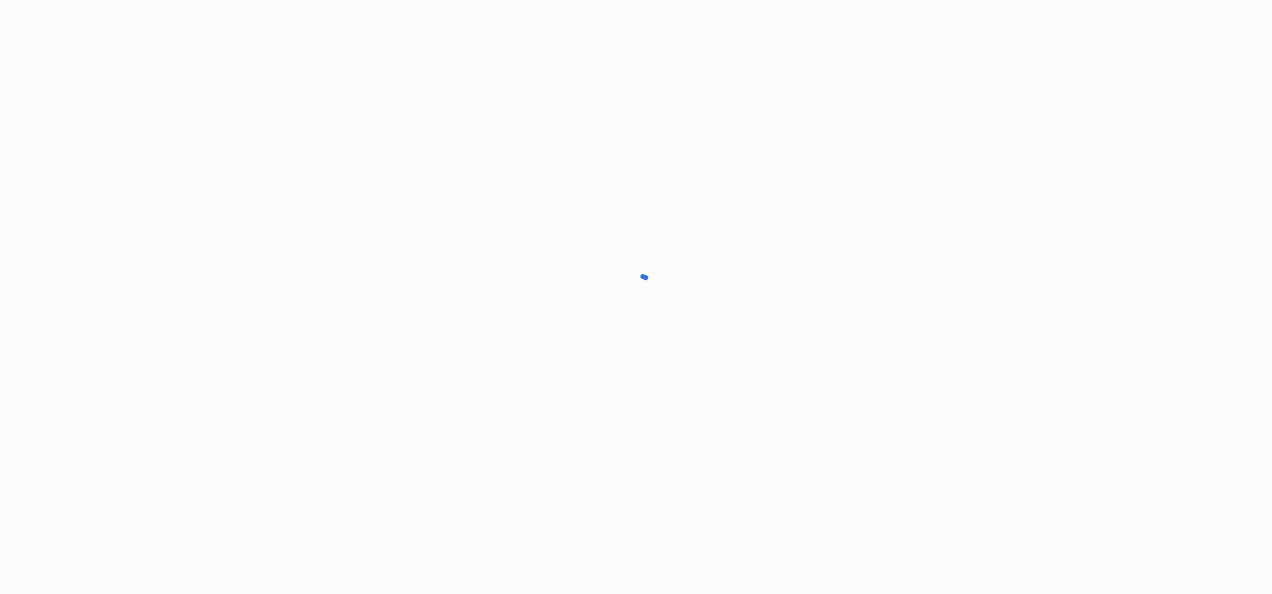 scroll, scrollTop: 0, scrollLeft: 0, axis: both 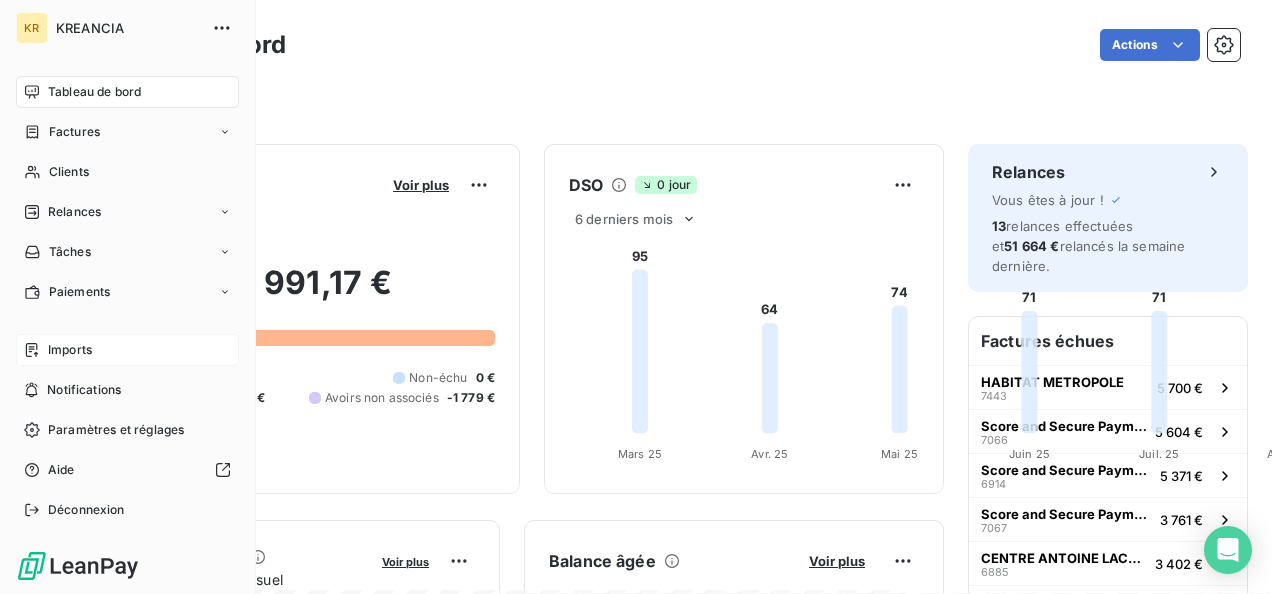 click on "Imports" at bounding box center [70, 350] 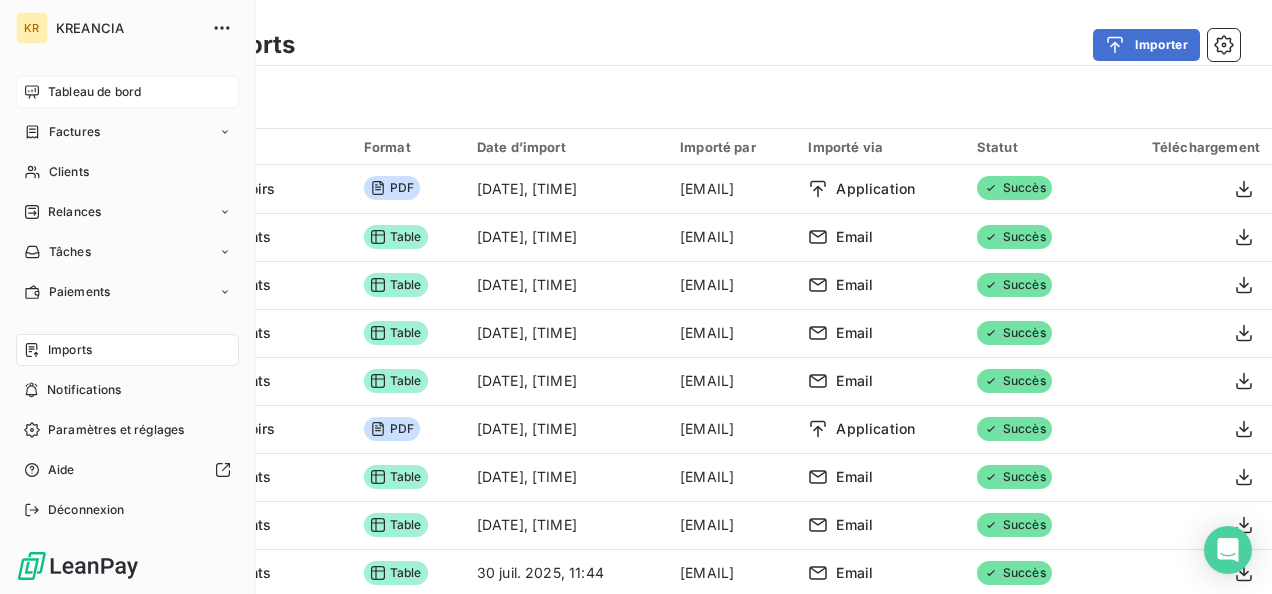 click on "Tableau de bord" at bounding box center [94, 92] 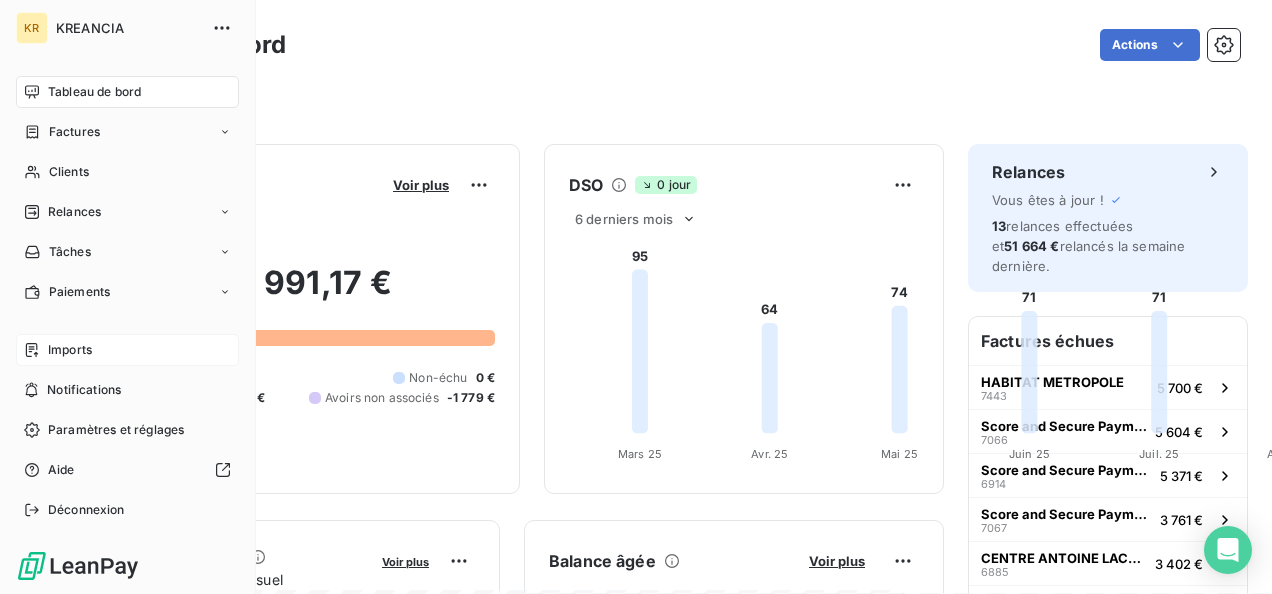 click on "Tableau de bord" at bounding box center [94, 92] 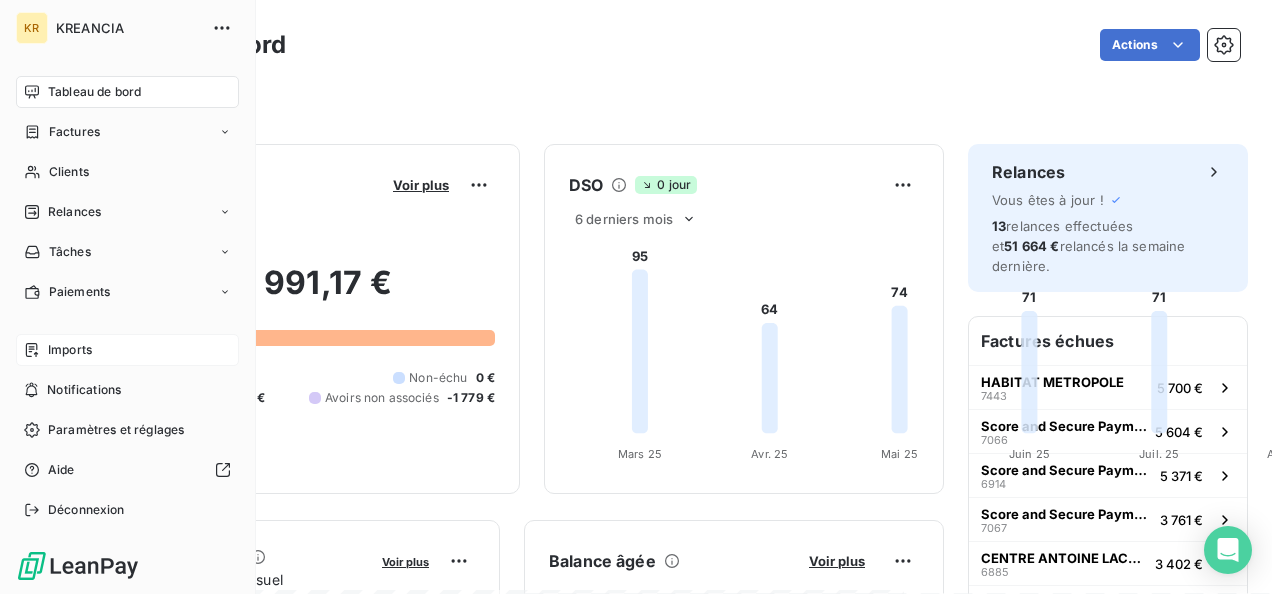click on "Tableau de bord" at bounding box center [94, 92] 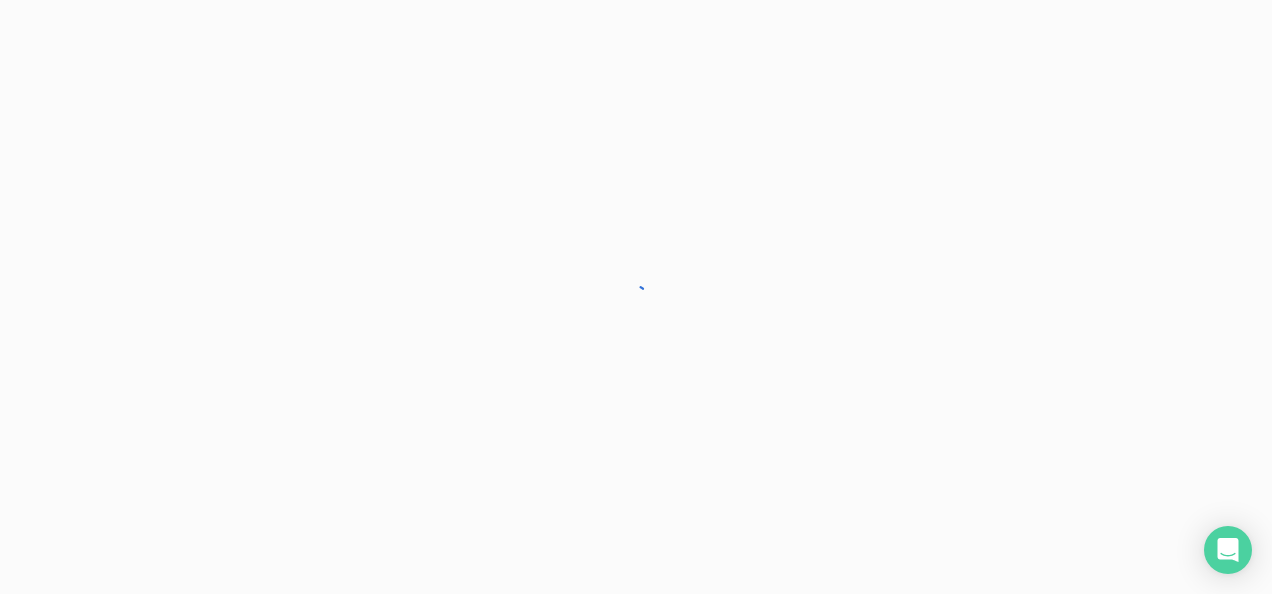 scroll, scrollTop: 0, scrollLeft: 0, axis: both 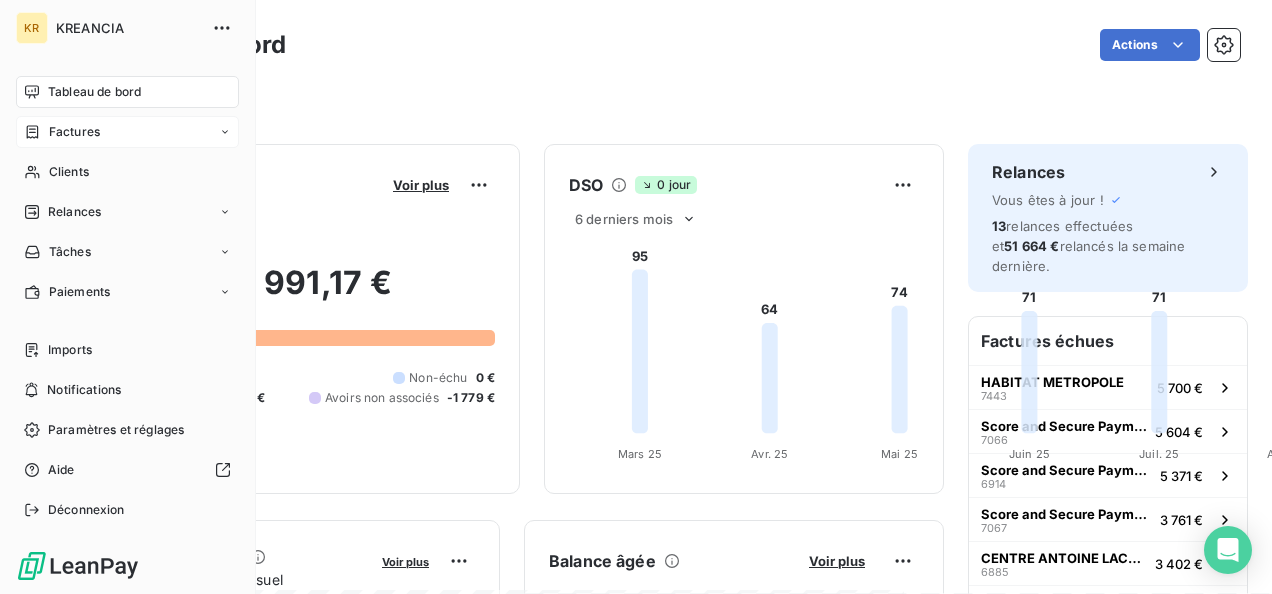 click on "Factures" at bounding box center [74, 132] 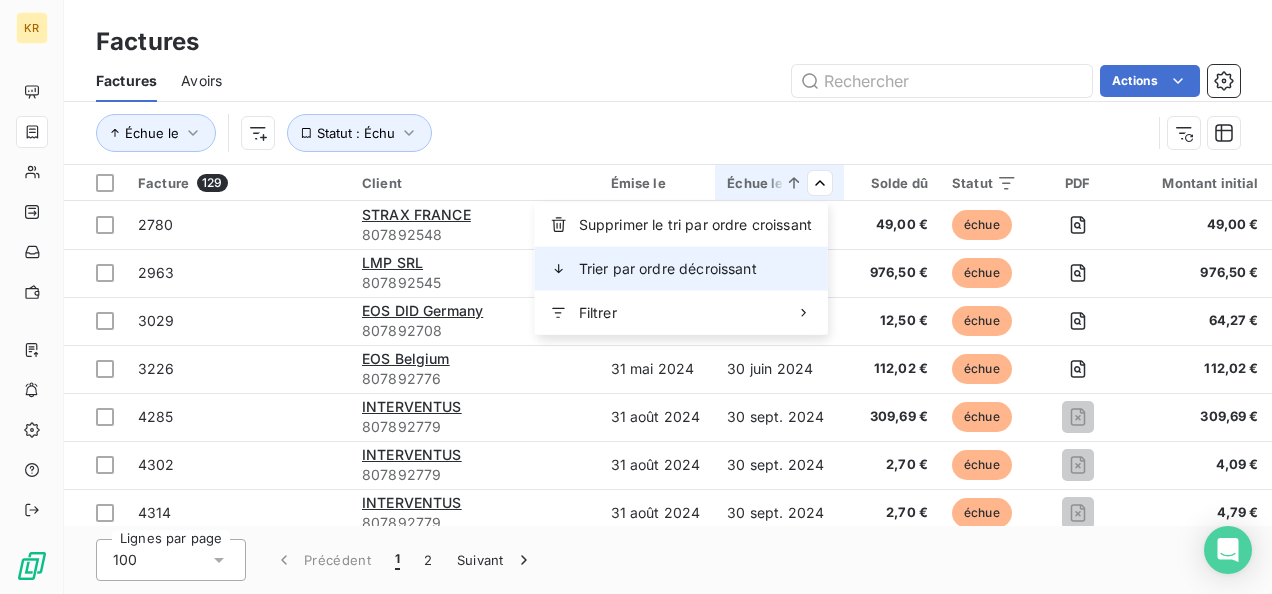 click on "Trier par ordre décroissant" at bounding box center [668, 269] 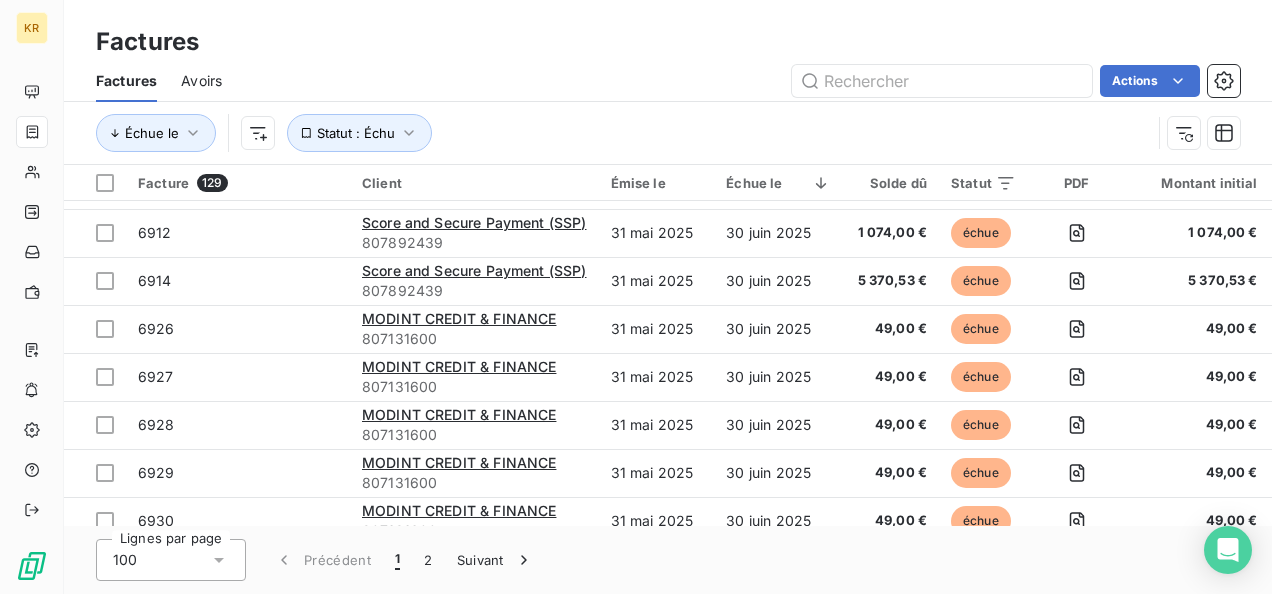scroll, scrollTop: 0, scrollLeft: 0, axis: both 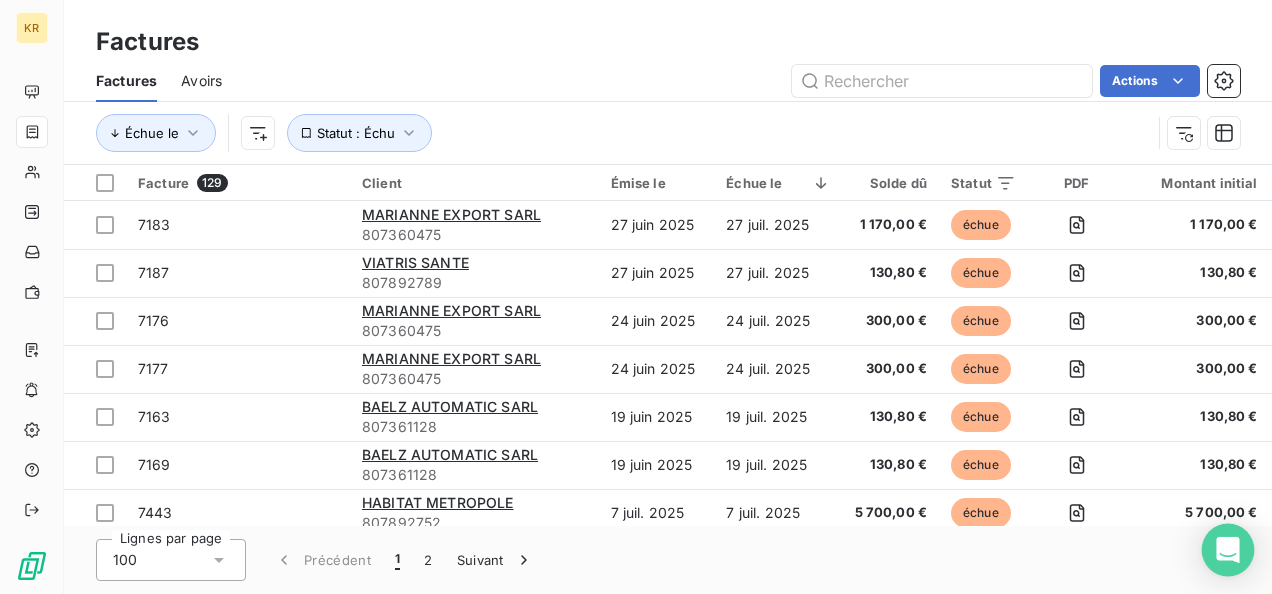 click 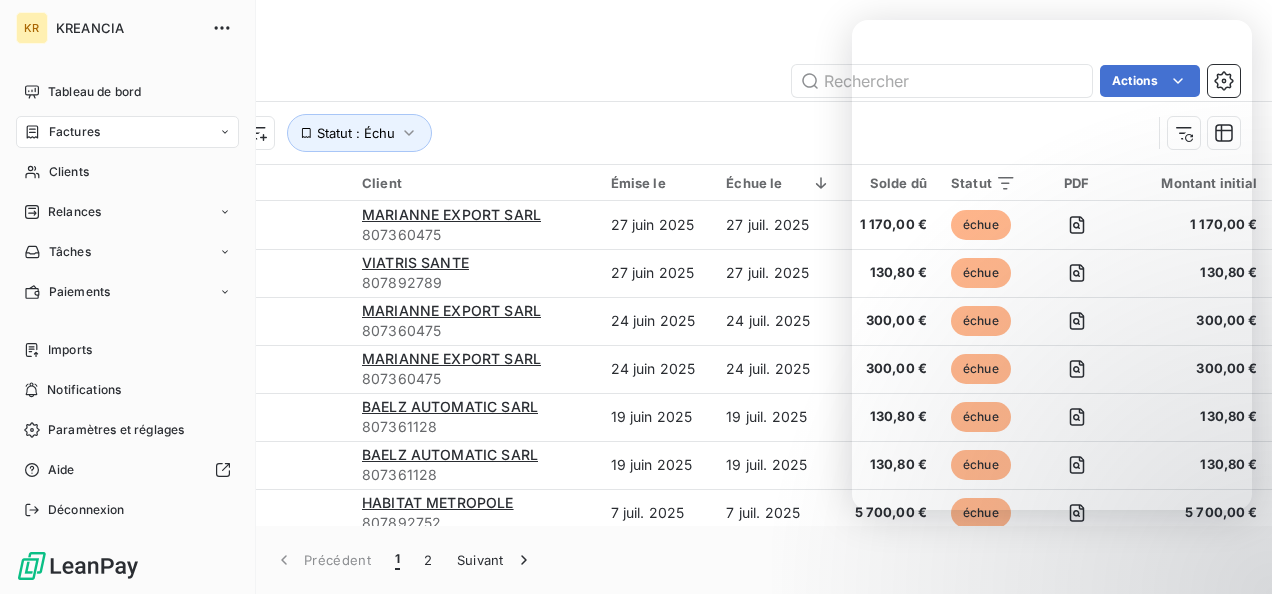 click on "Tableau de bord Factures Clients Relances Tâches Paiements" at bounding box center [127, 192] 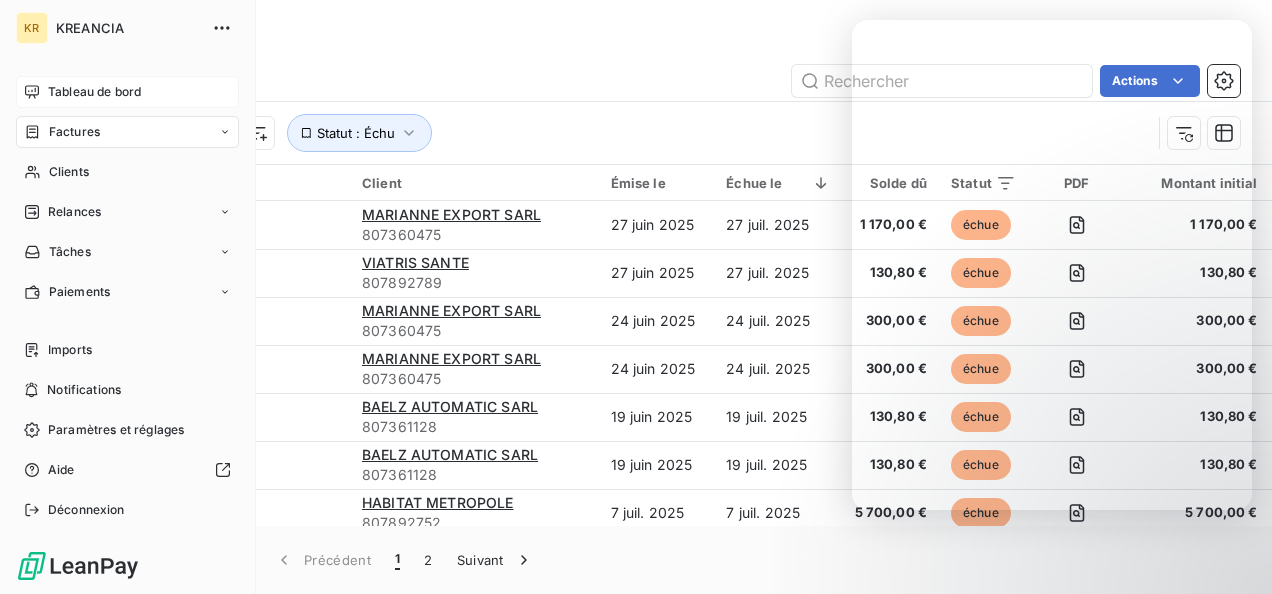click on "Tableau de bord" at bounding box center (94, 92) 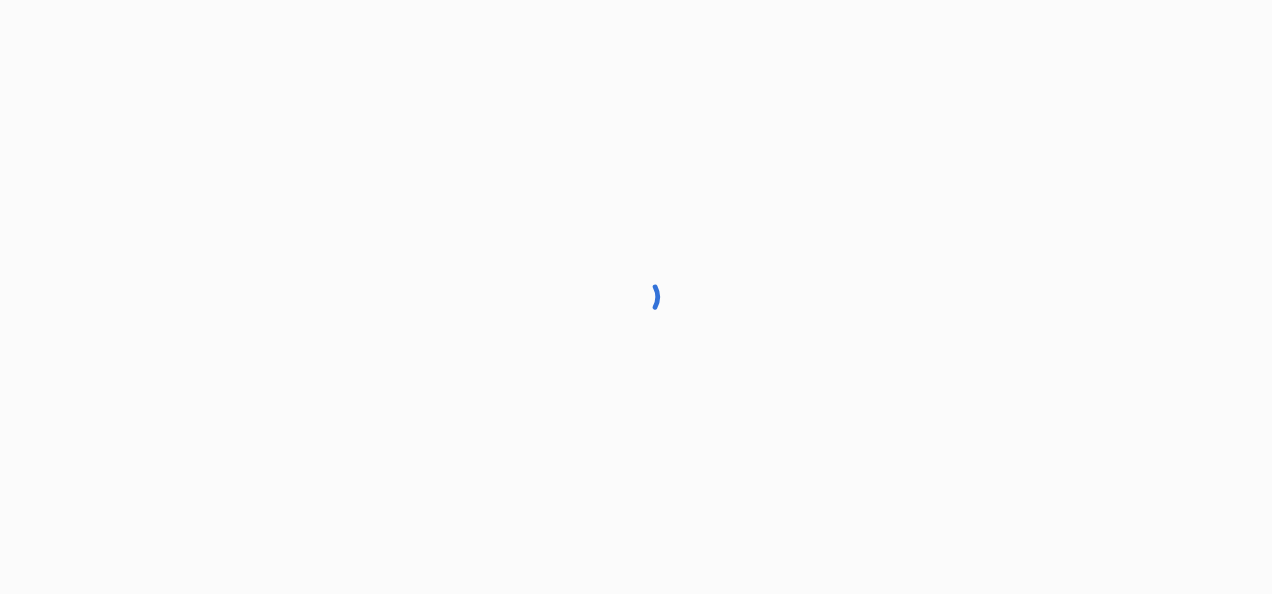 scroll, scrollTop: 0, scrollLeft: 0, axis: both 